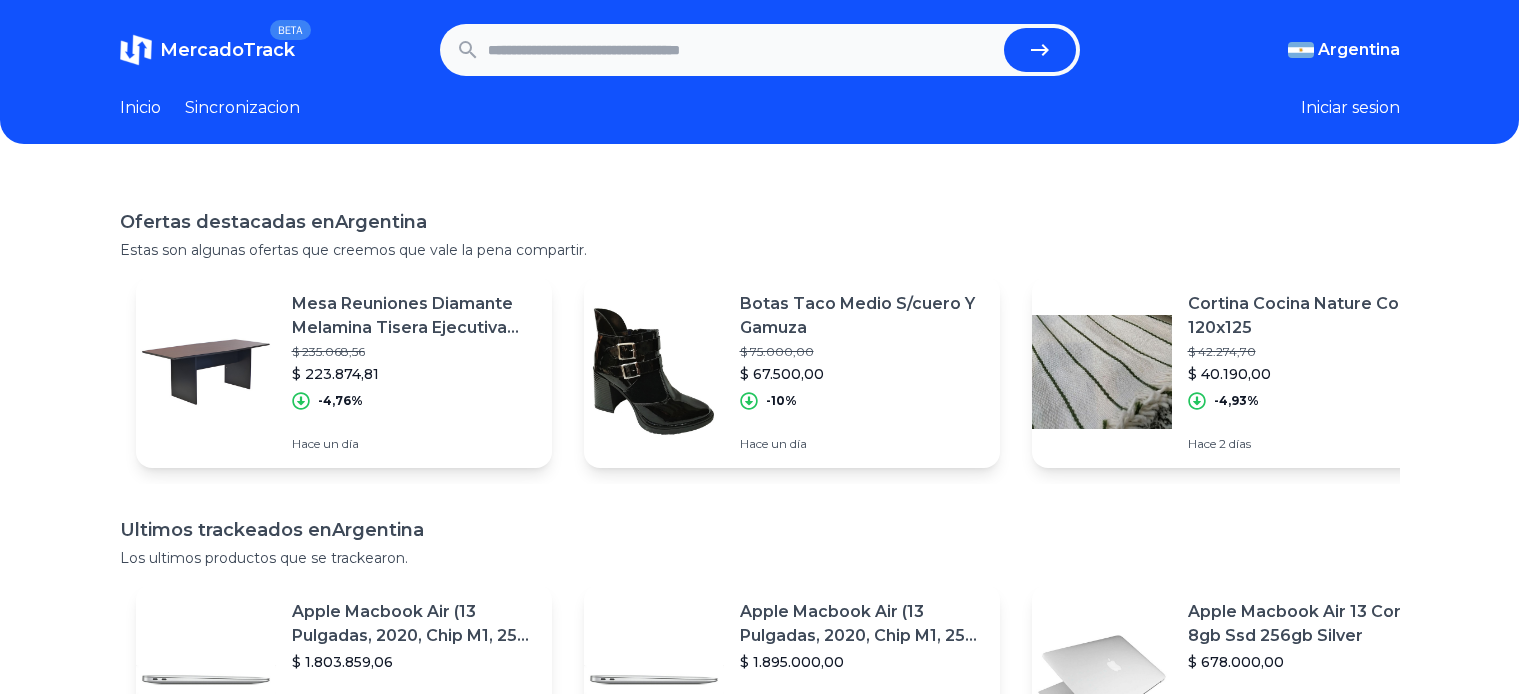 scroll, scrollTop: 0, scrollLeft: 0, axis: both 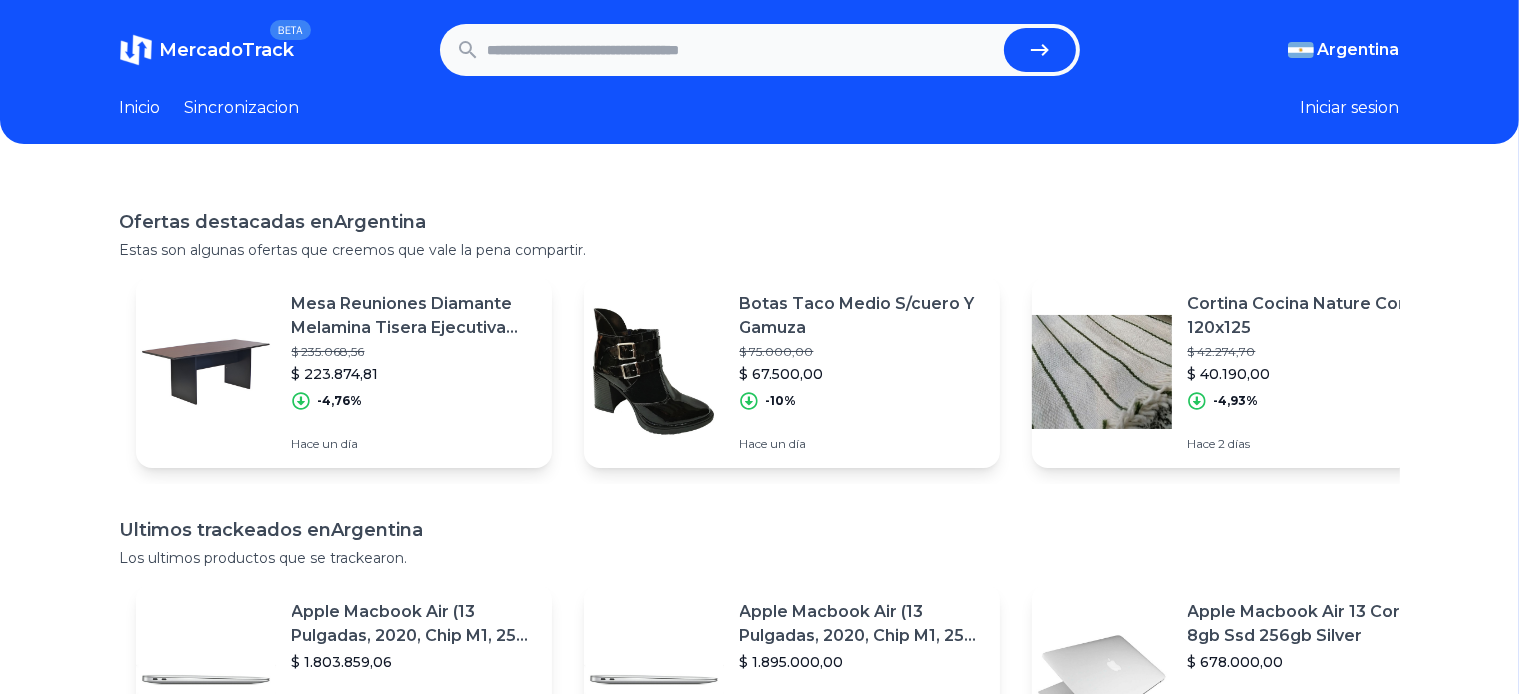 click at bounding box center [742, 50] 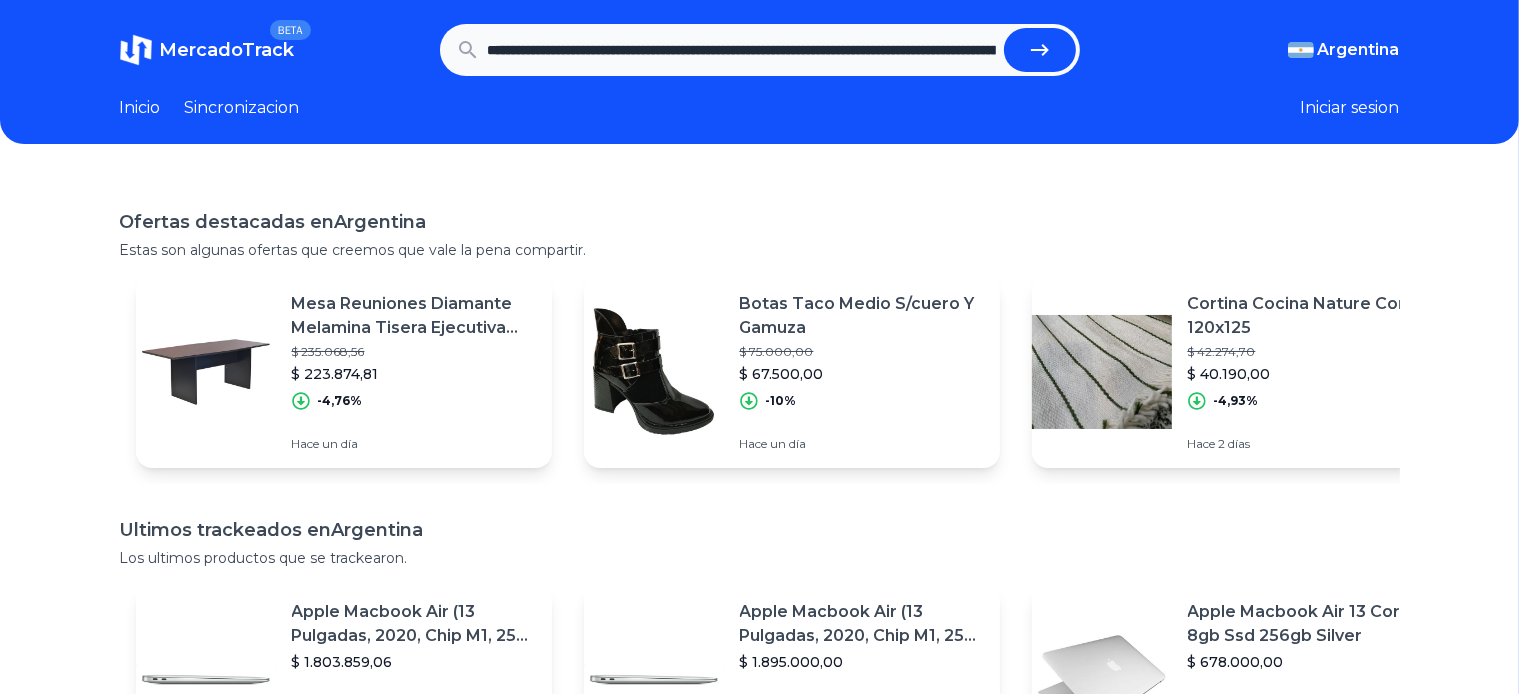scroll, scrollTop: 0, scrollLeft: 775, axis: horizontal 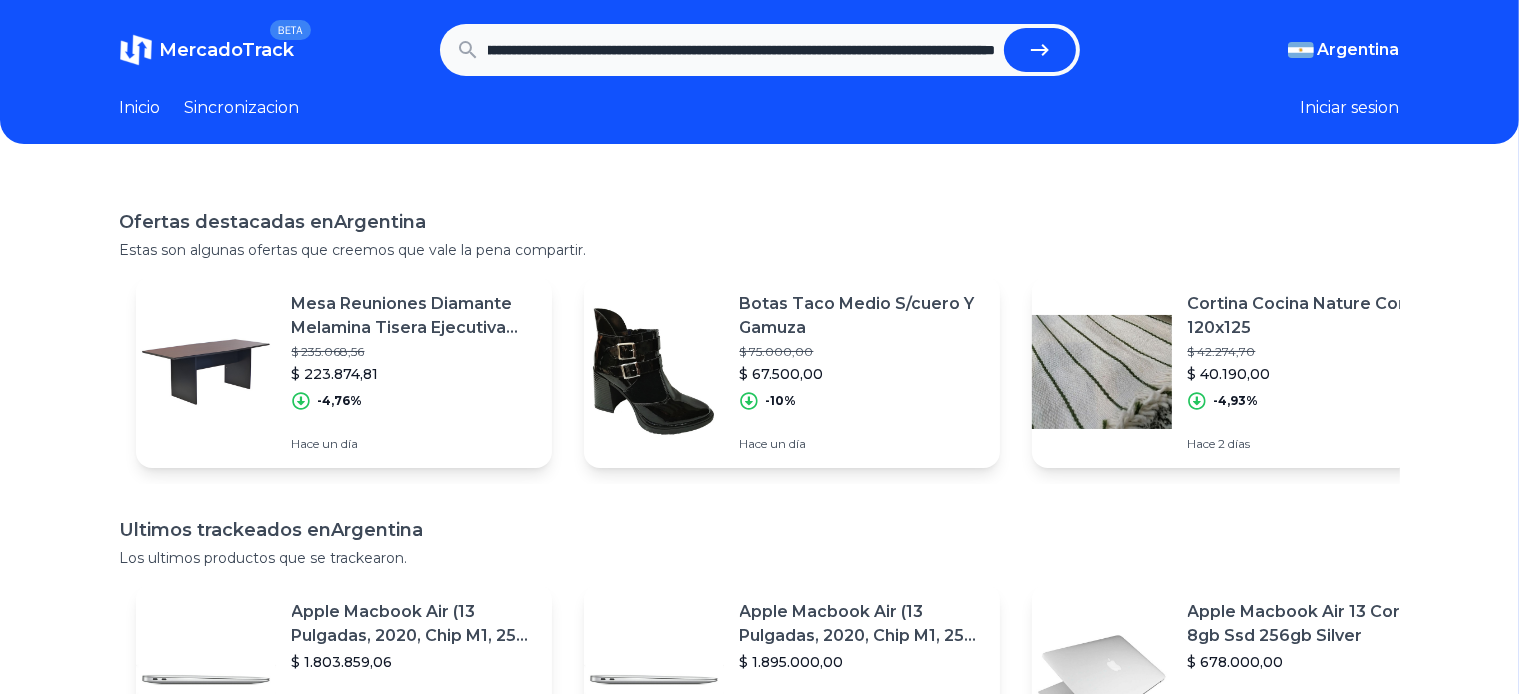 click at bounding box center (1040, 50) 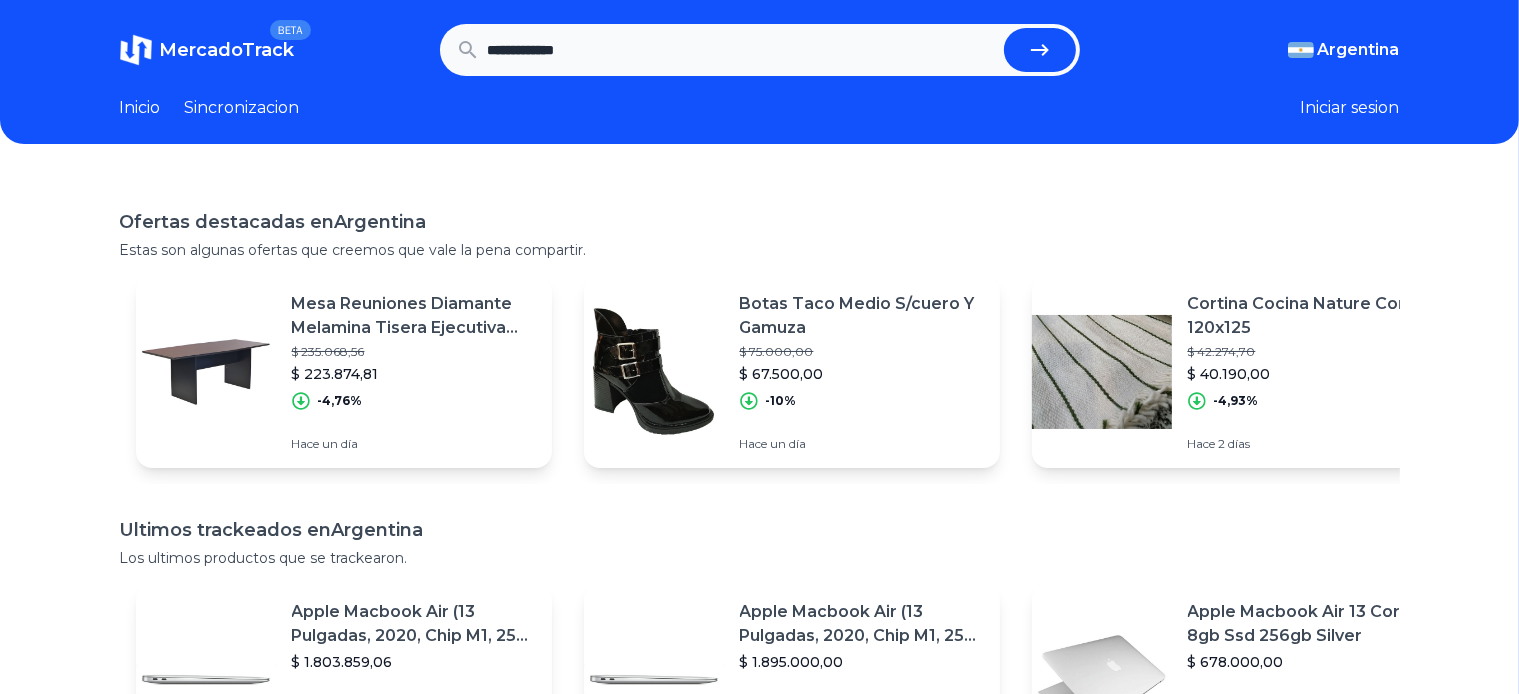 scroll, scrollTop: 0, scrollLeft: 0, axis: both 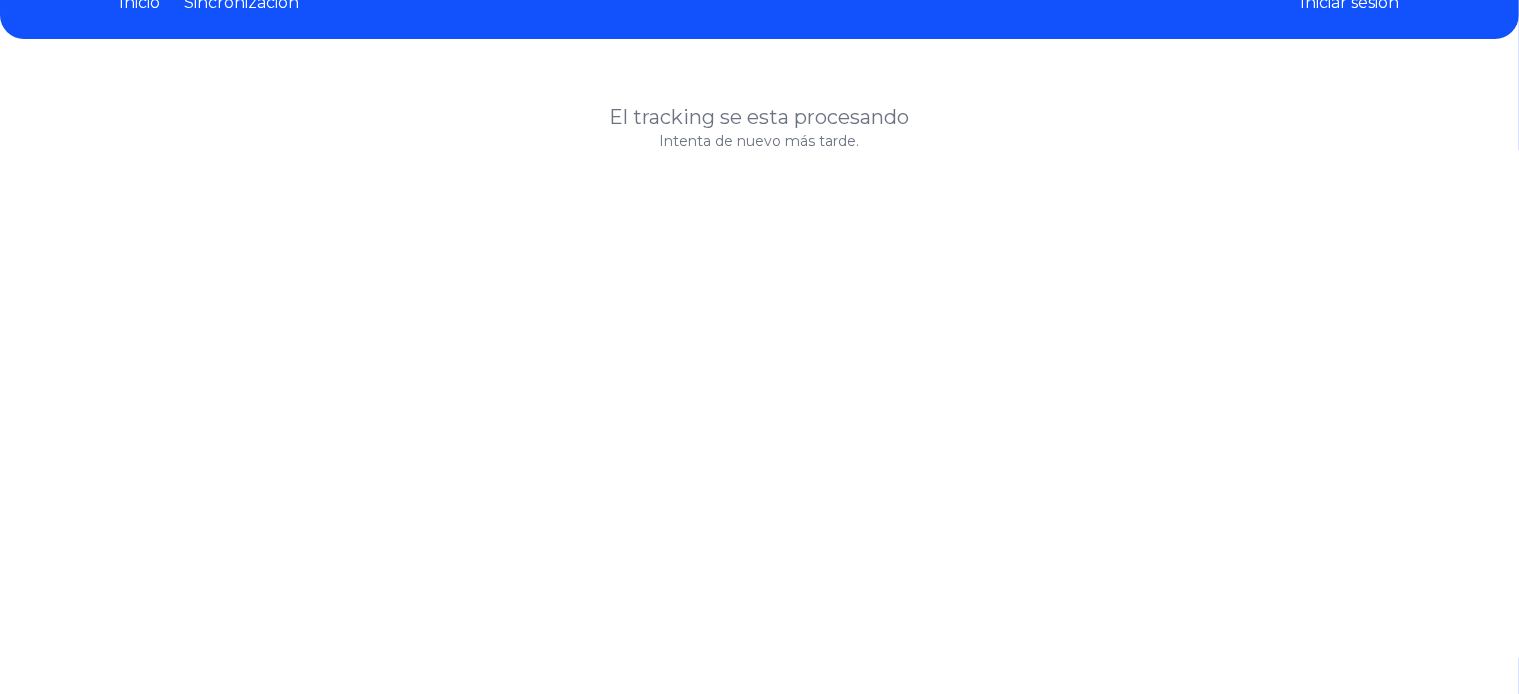 click on "Sincronizacion" at bounding box center (242, 3) 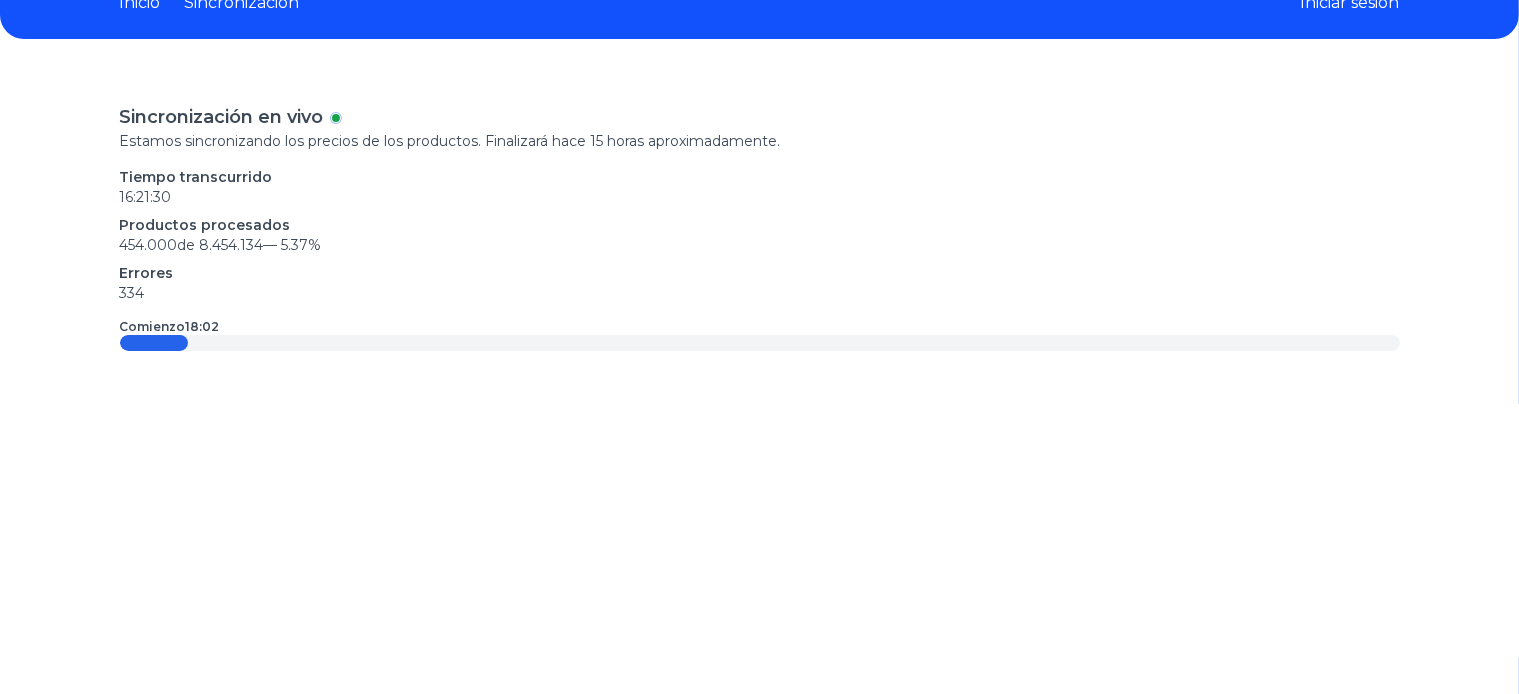 drag, startPoint x: 190, startPoint y: 345, endPoint x: 208, endPoint y: 345, distance: 18 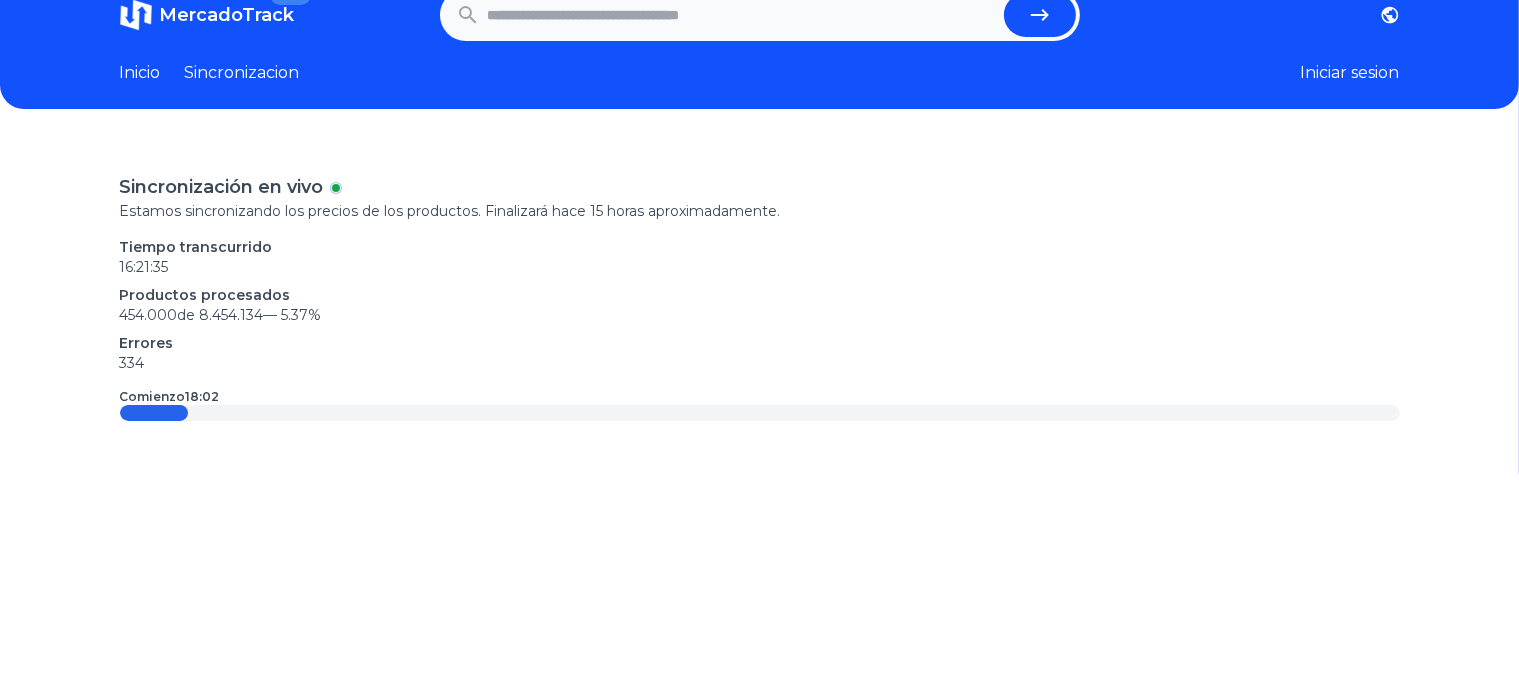 scroll, scrollTop: 0, scrollLeft: 0, axis: both 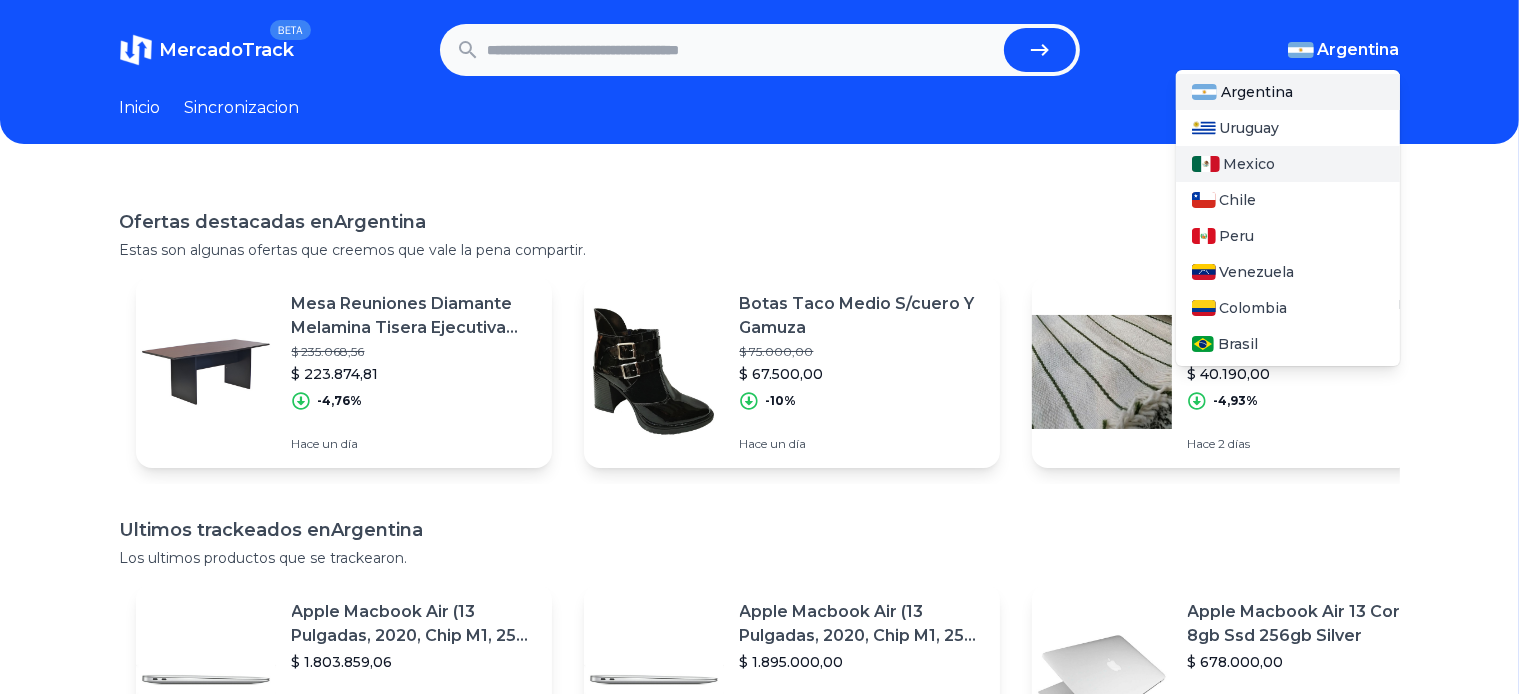 click on "Mexico" at bounding box center [1288, 164] 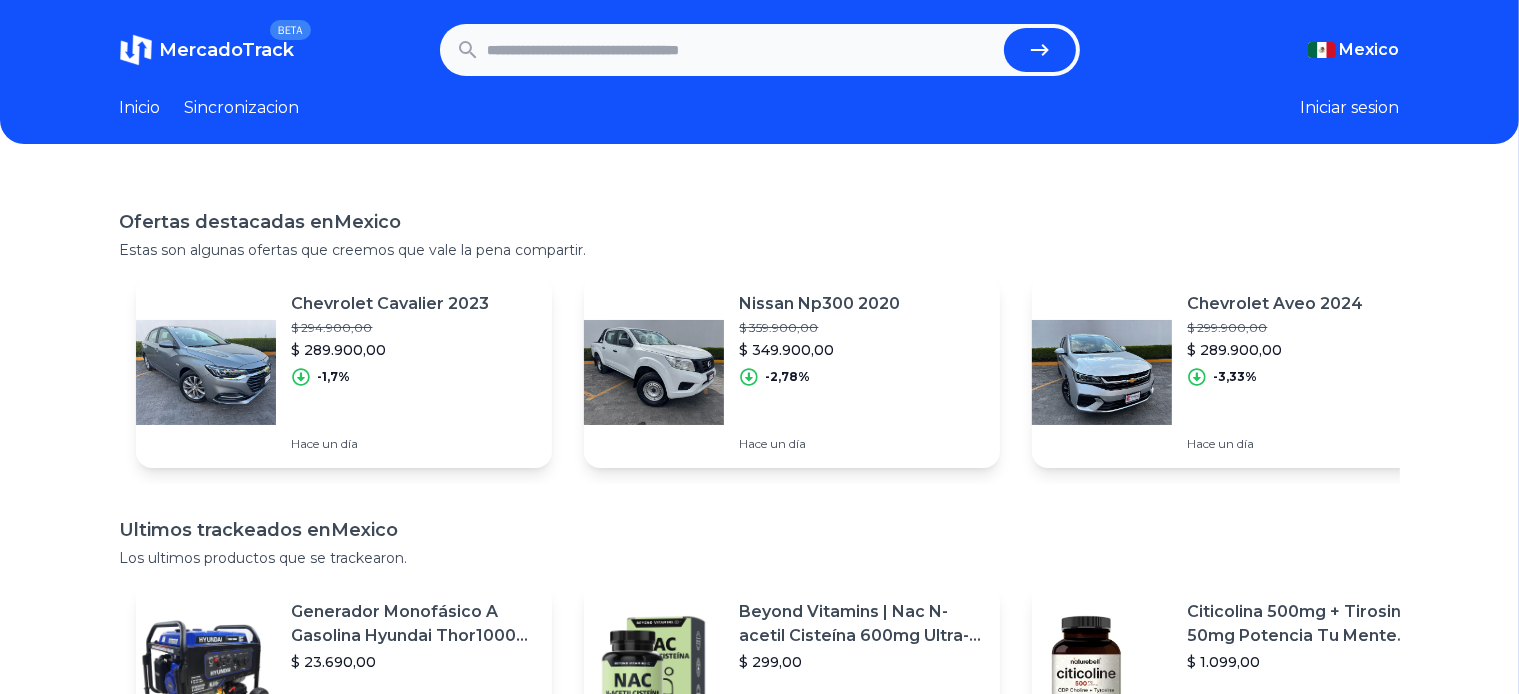 click at bounding box center [742, 50] 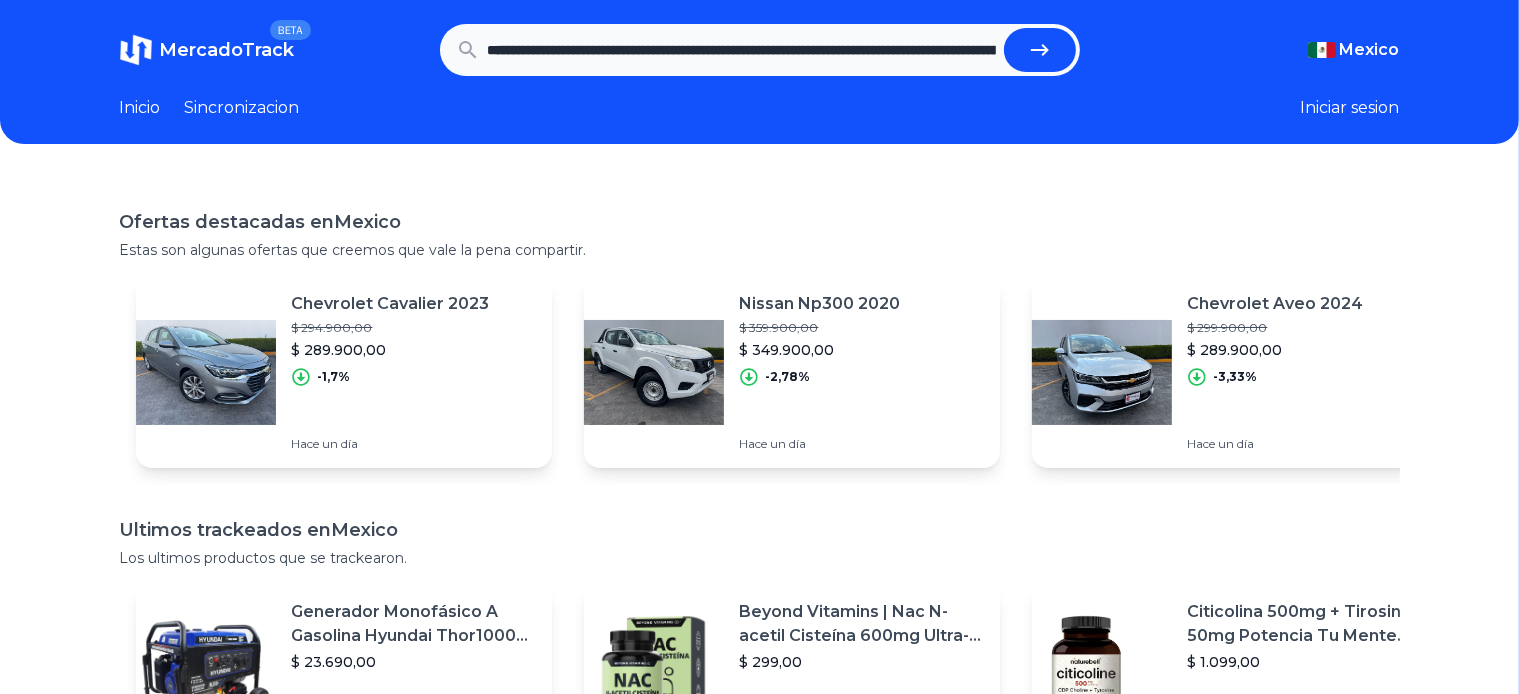 scroll, scrollTop: 0, scrollLeft: 775, axis: horizontal 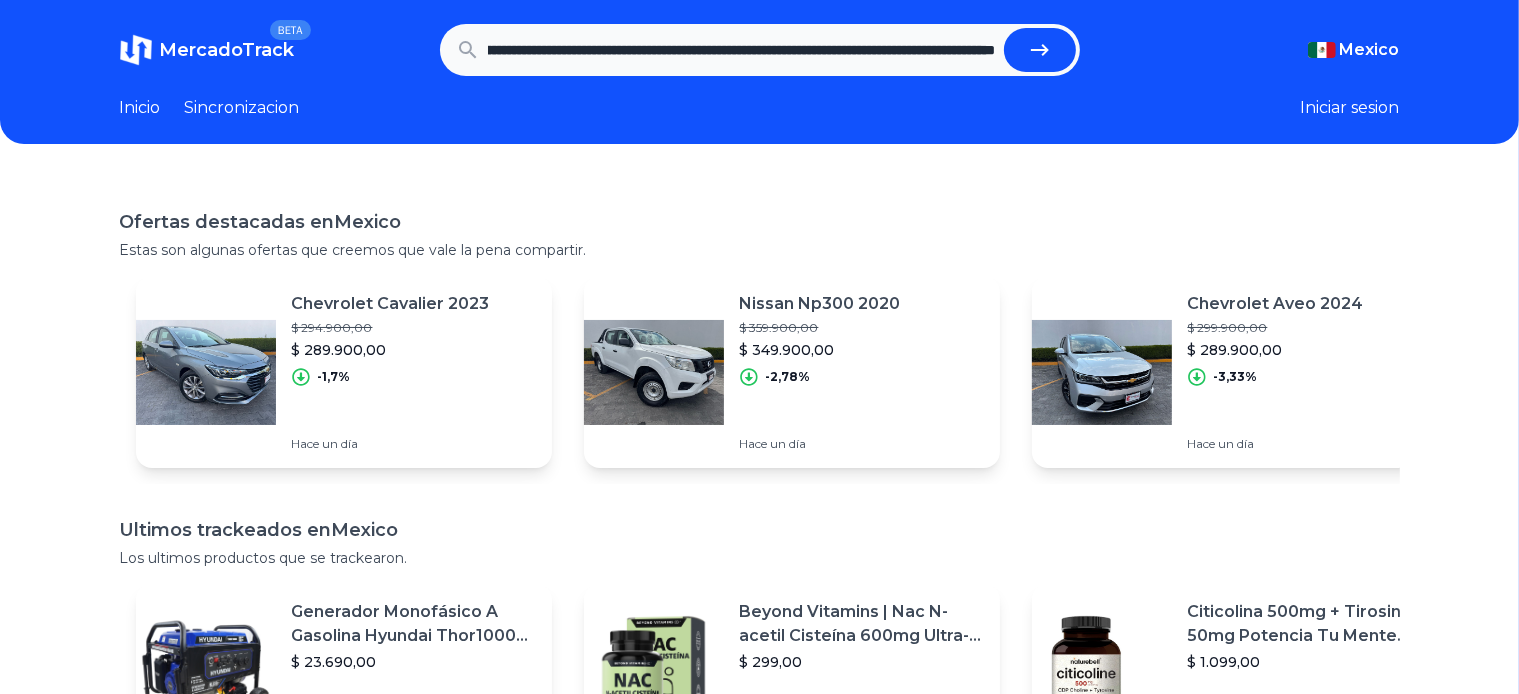 click at bounding box center [1040, 50] 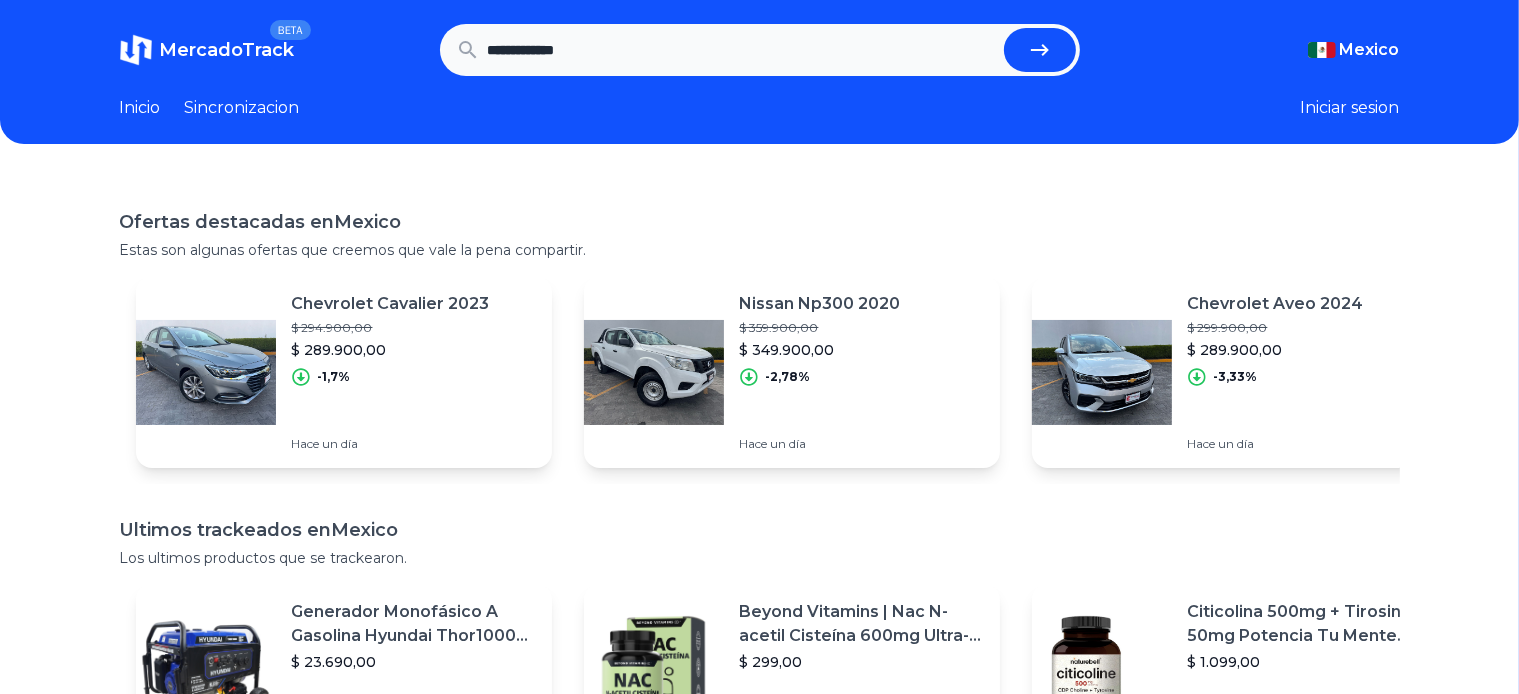 scroll, scrollTop: 0, scrollLeft: 0, axis: both 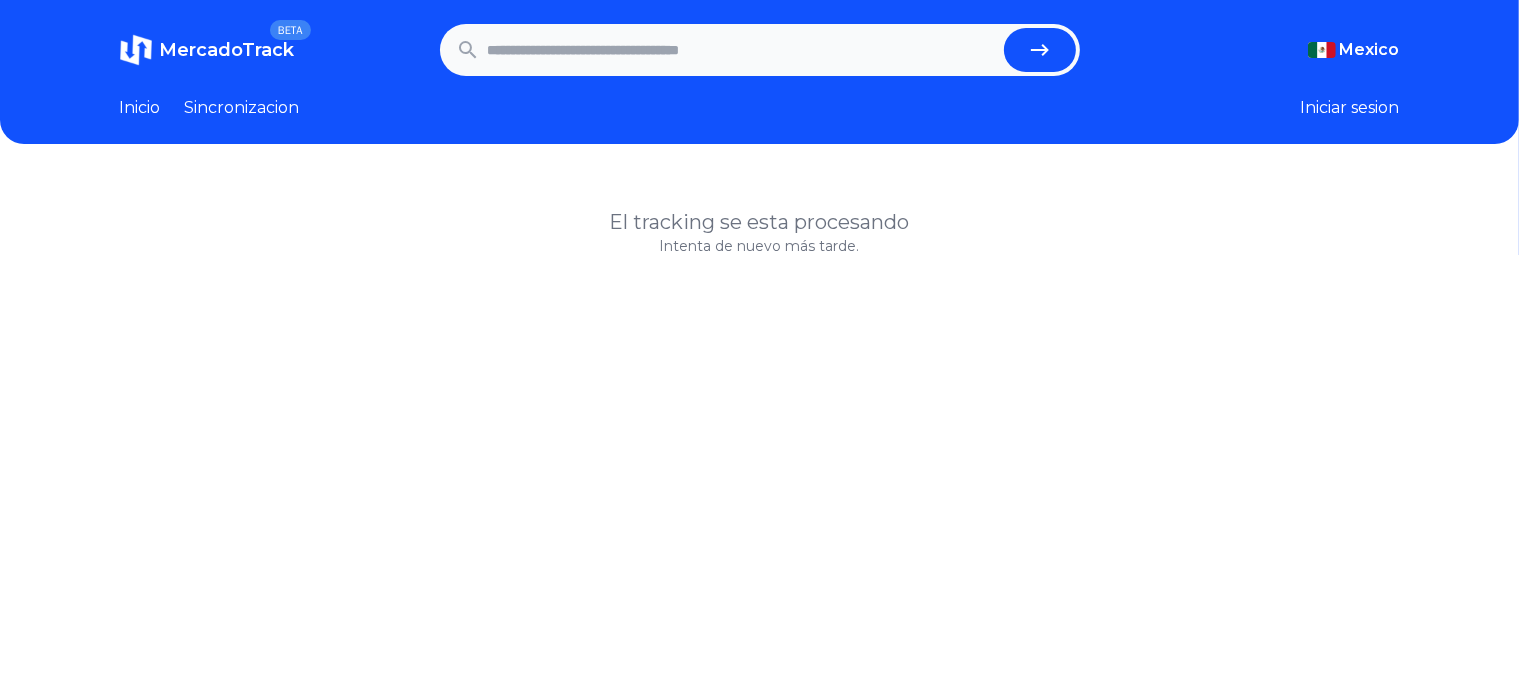 click on "Sincronizacion" at bounding box center (242, 108) 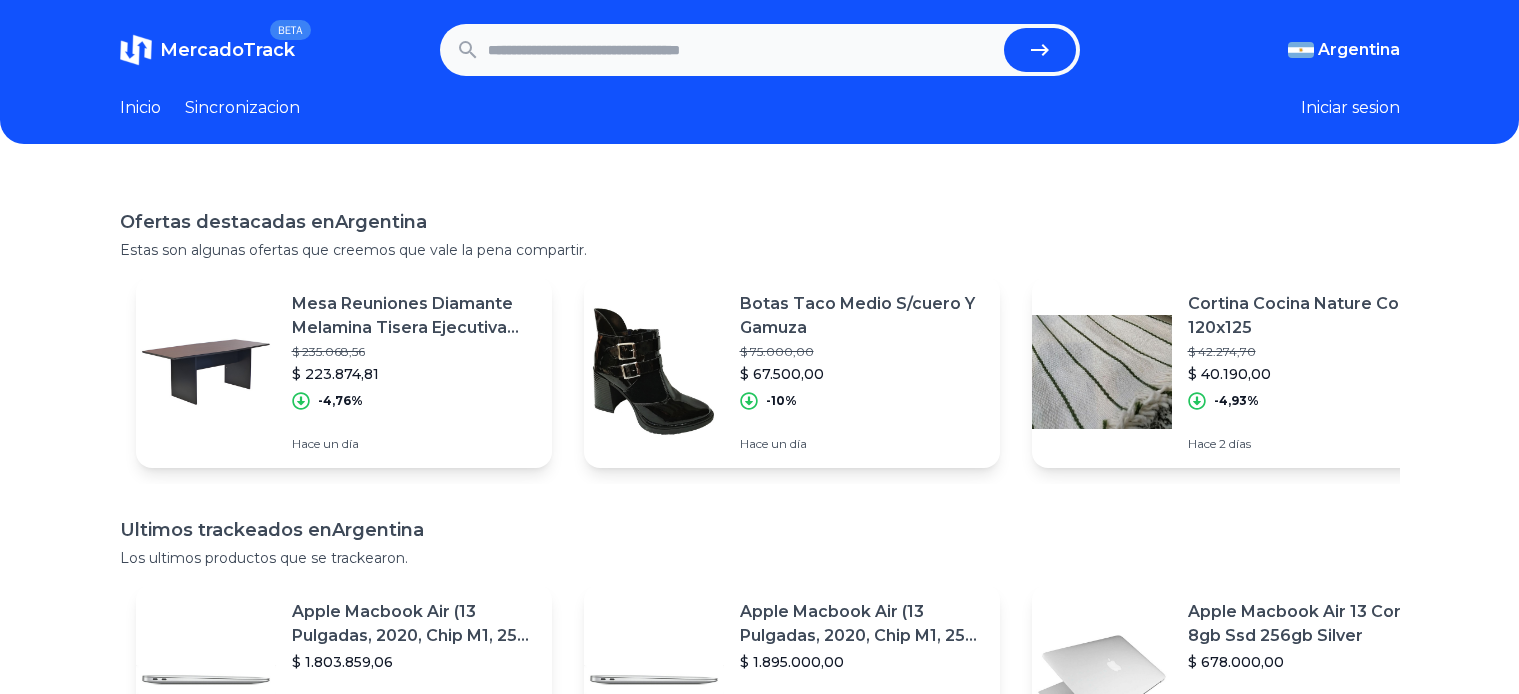 scroll, scrollTop: 0, scrollLeft: 0, axis: both 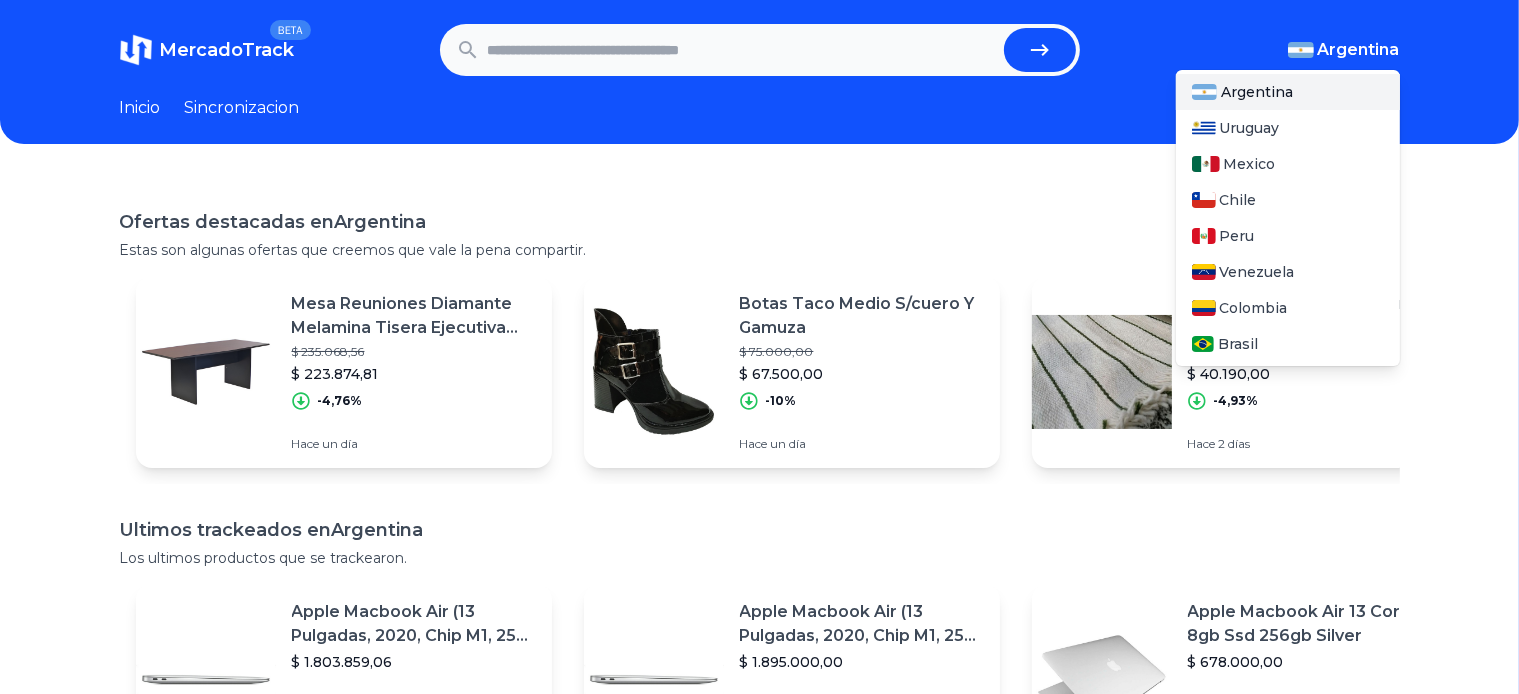 click on "Argentina" at bounding box center (1359, 50) 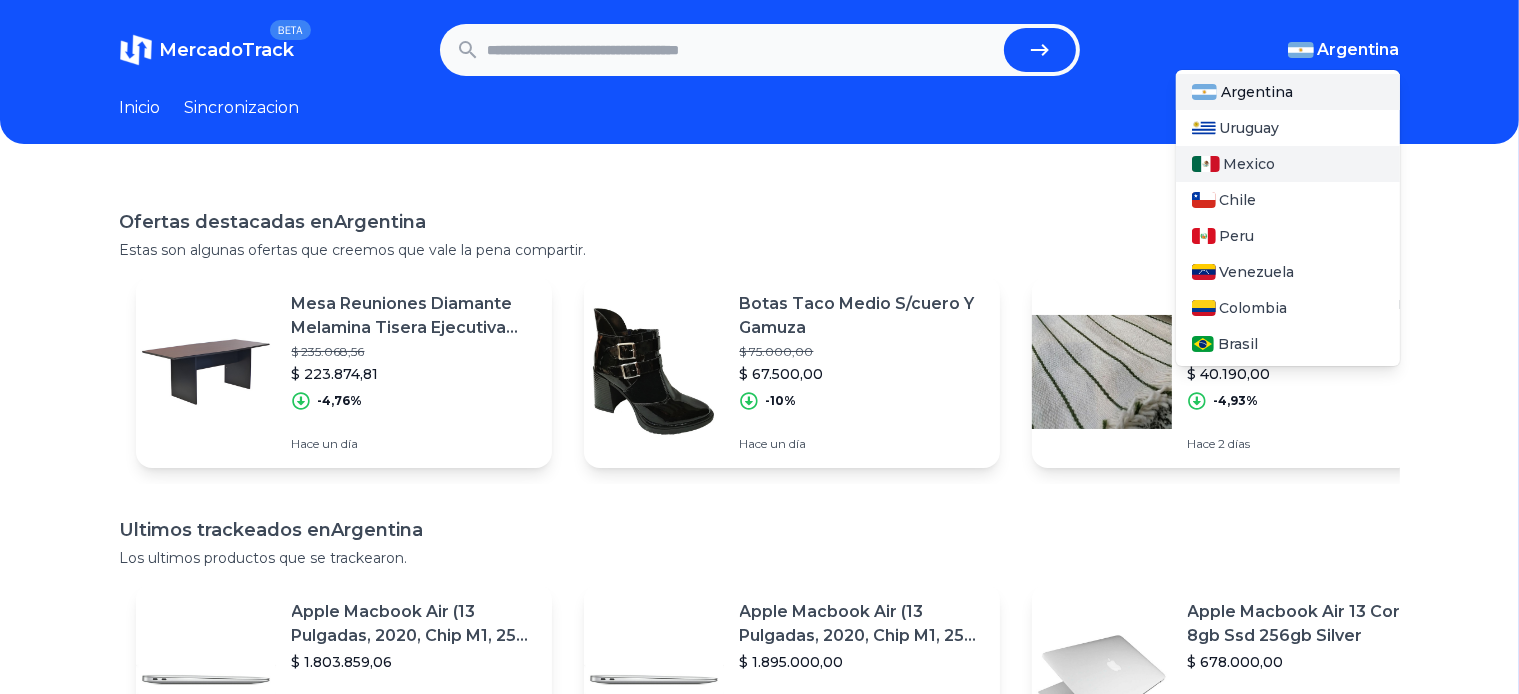 click on "Mexico" at bounding box center (1250, 164) 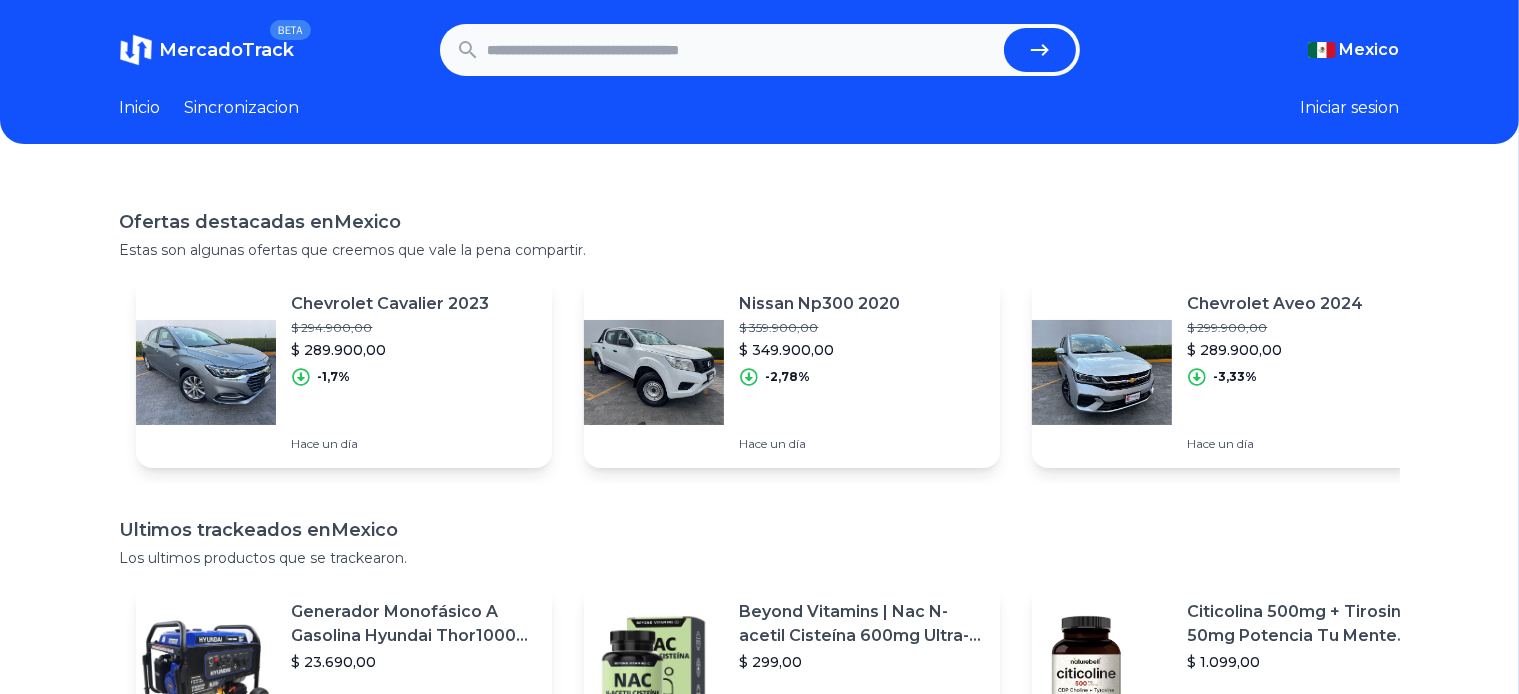 click at bounding box center (742, 50) 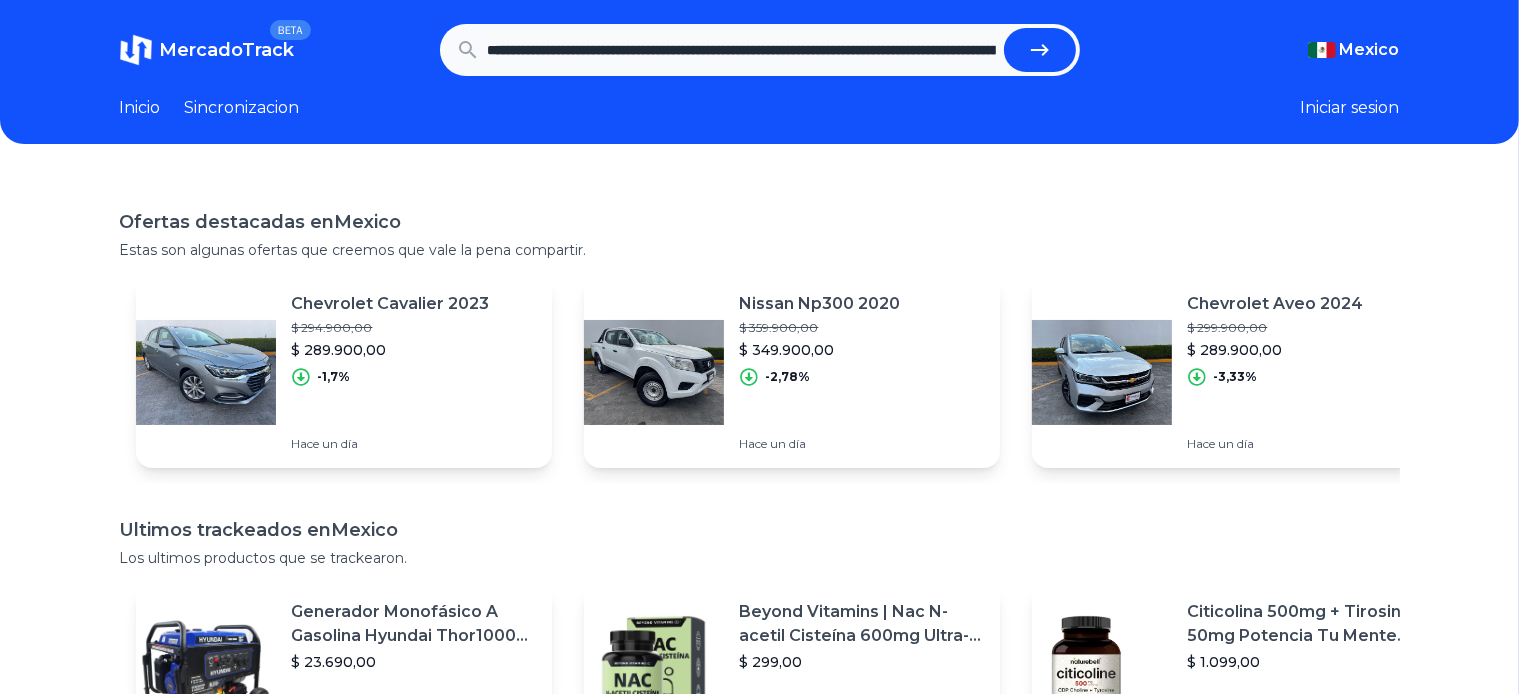 scroll, scrollTop: 0, scrollLeft: 462, axis: horizontal 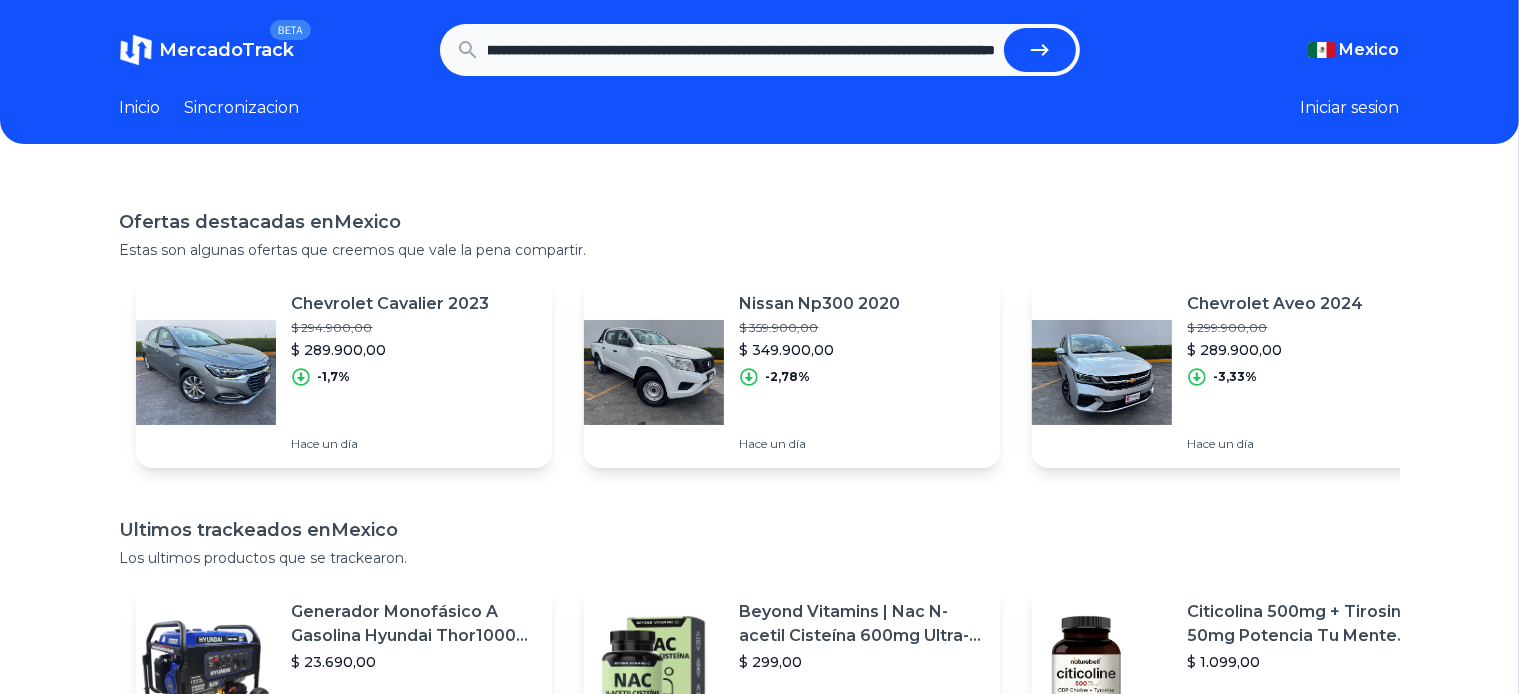 click 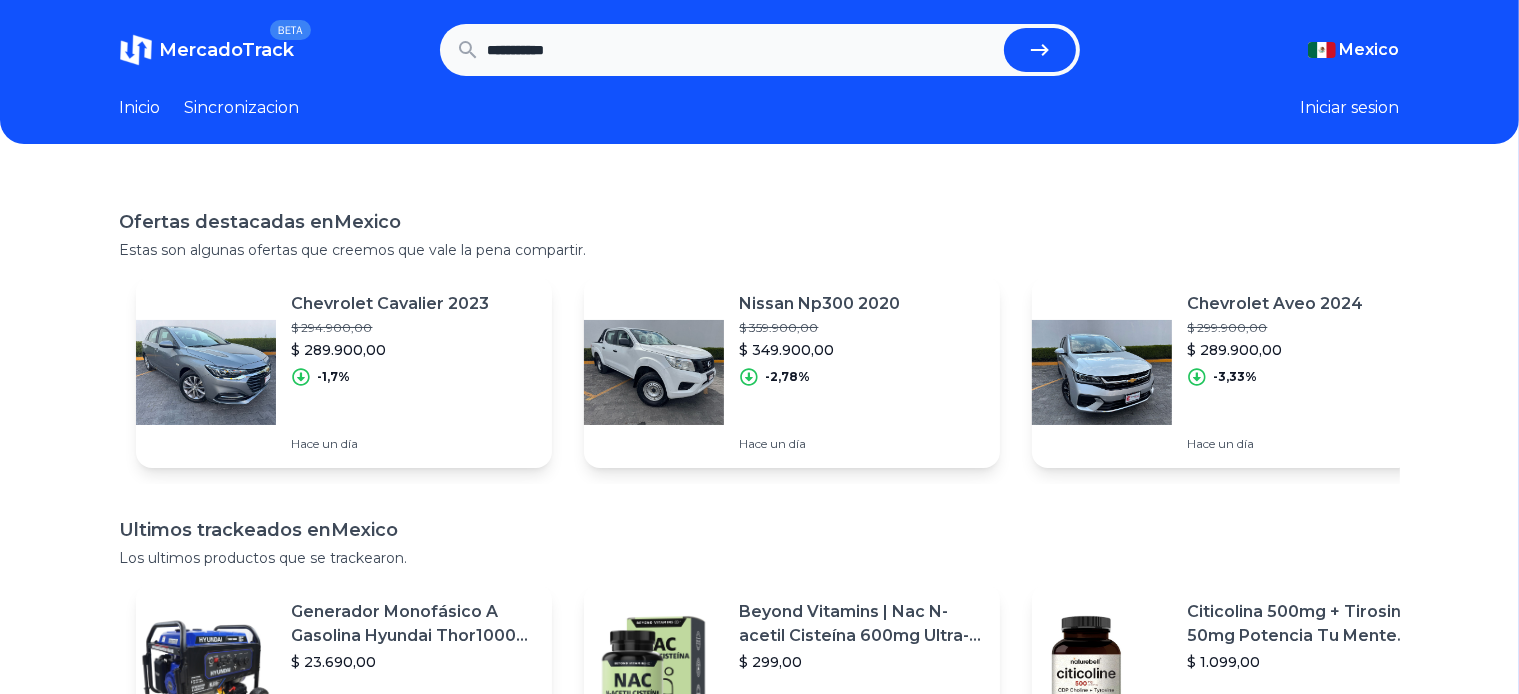 scroll, scrollTop: 0, scrollLeft: 0, axis: both 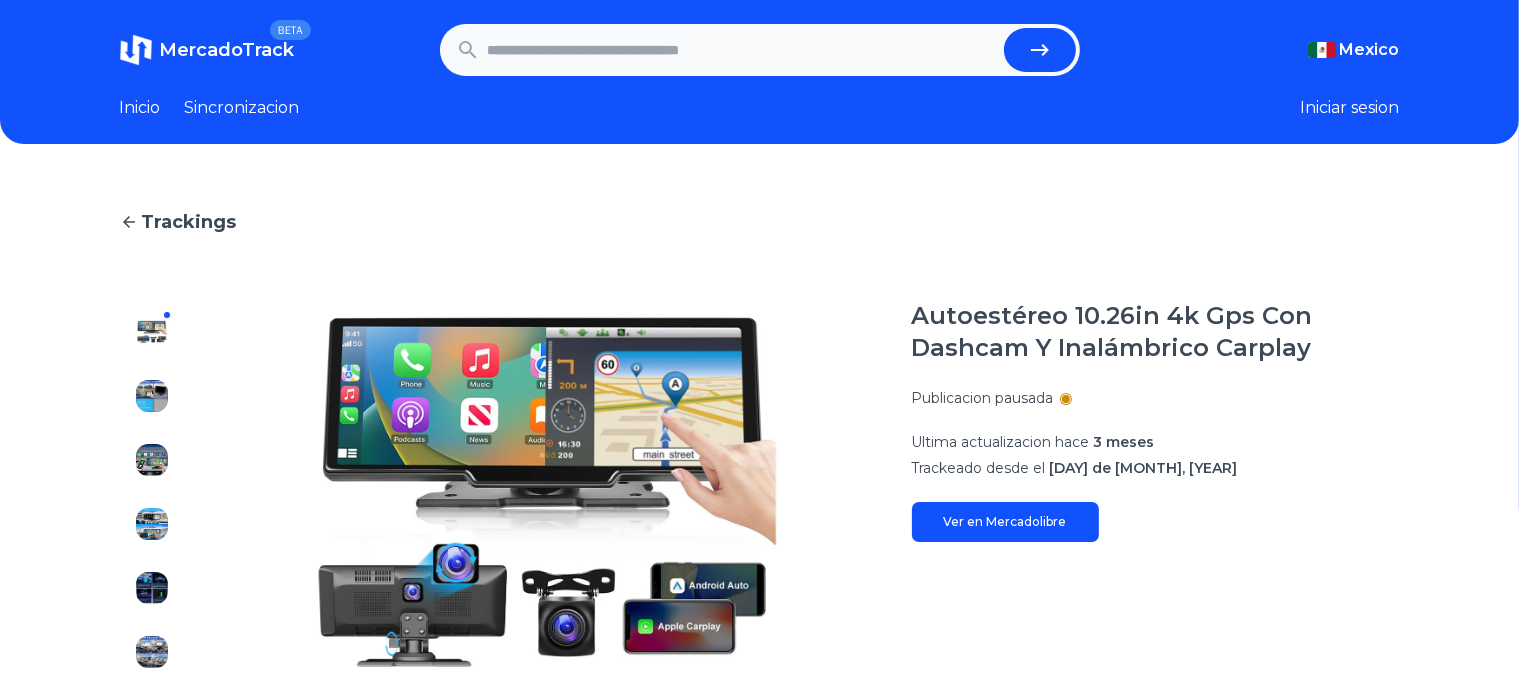 click at bounding box center [742, 50] 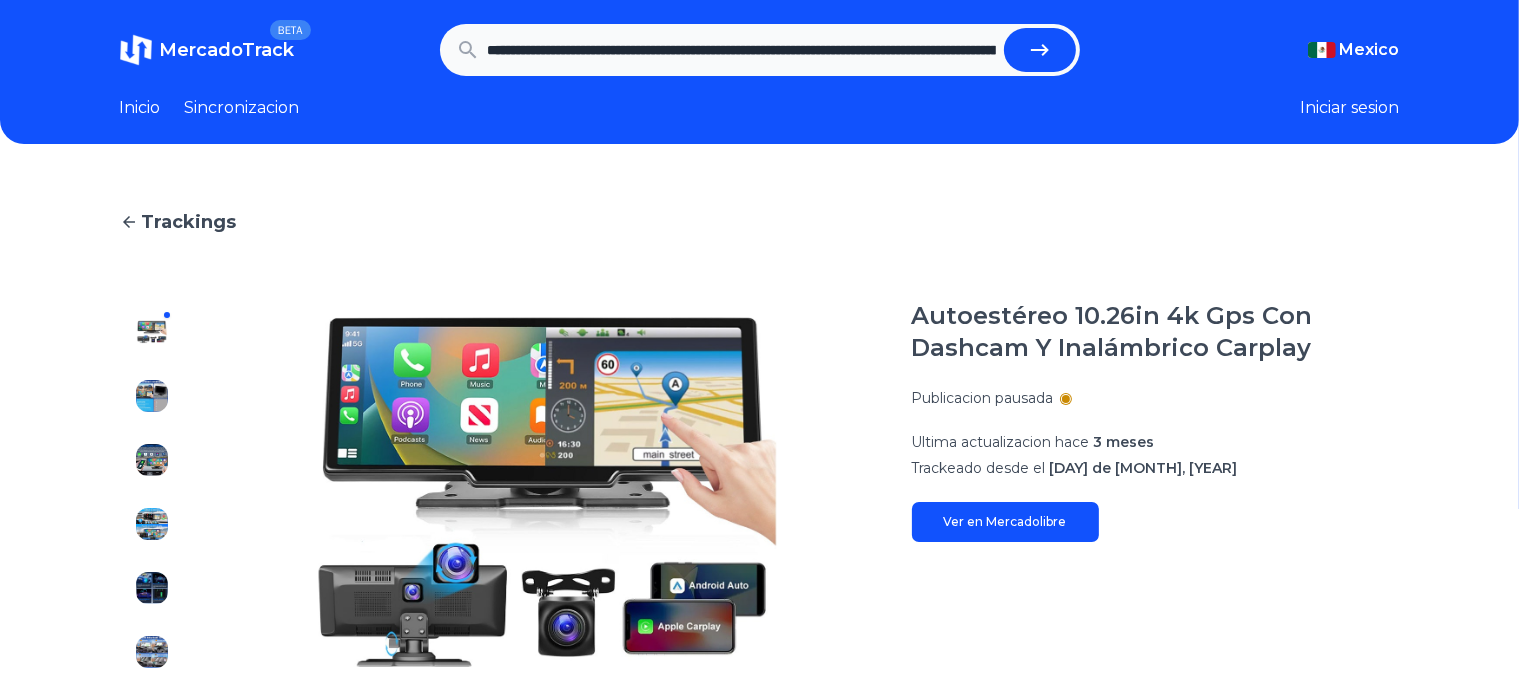 scroll, scrollTop: 0, scrollLeft: 775, axis: horizontal 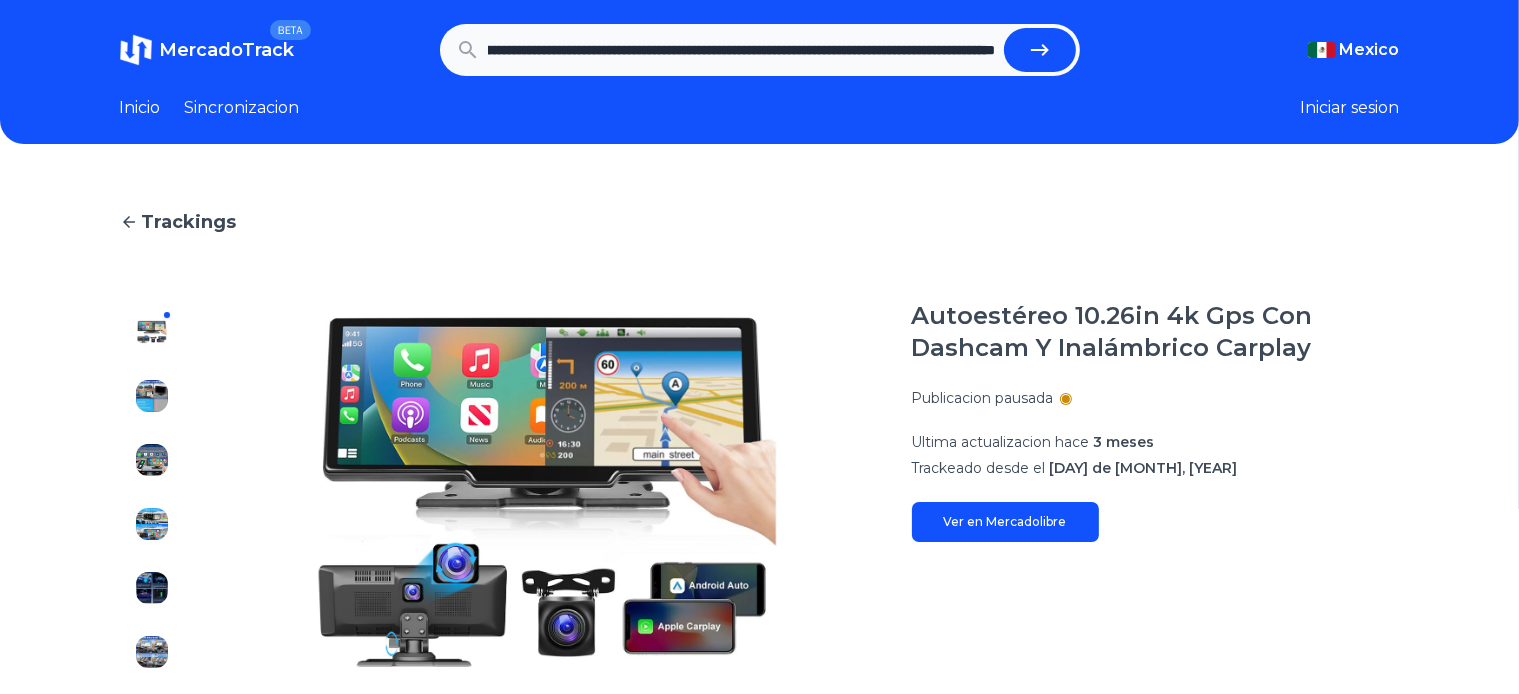 click 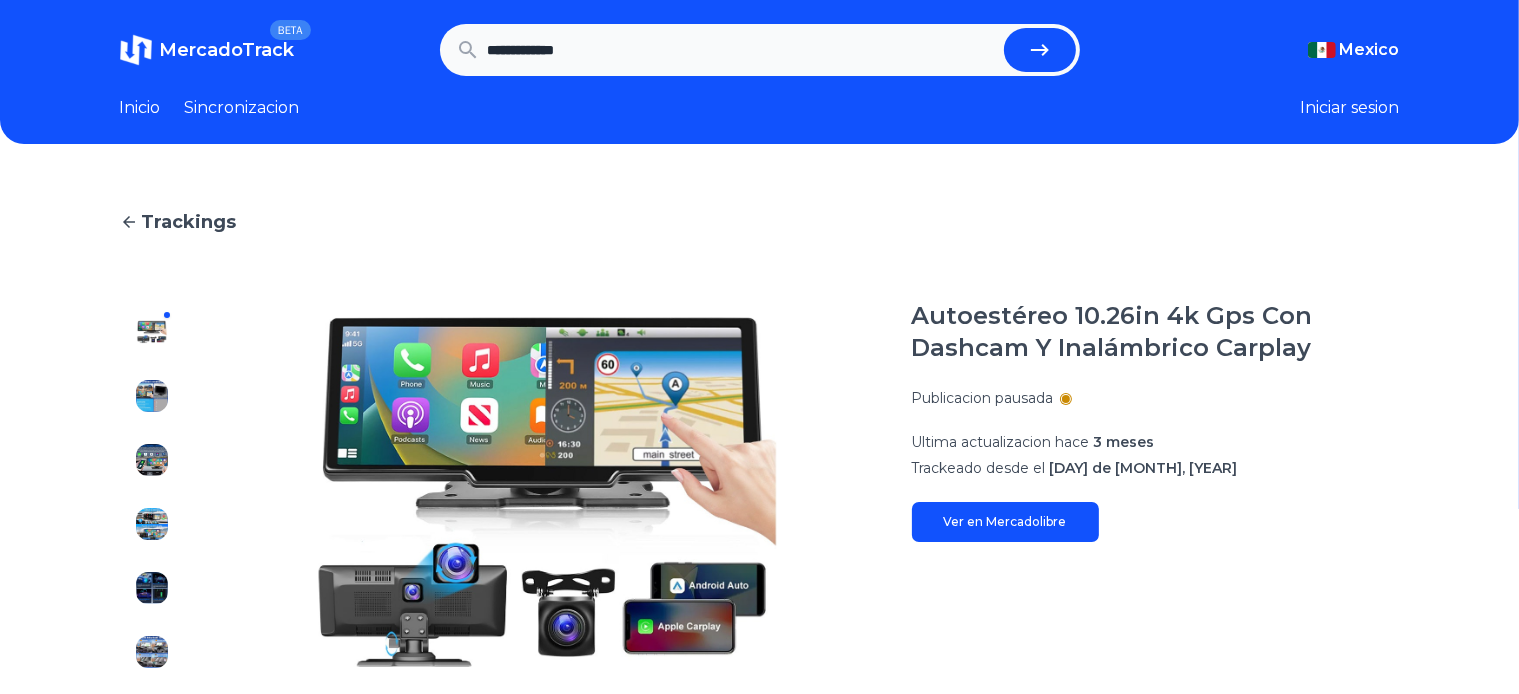 scroll, scrollTop: 0, scrollLeft: 0, axis: both 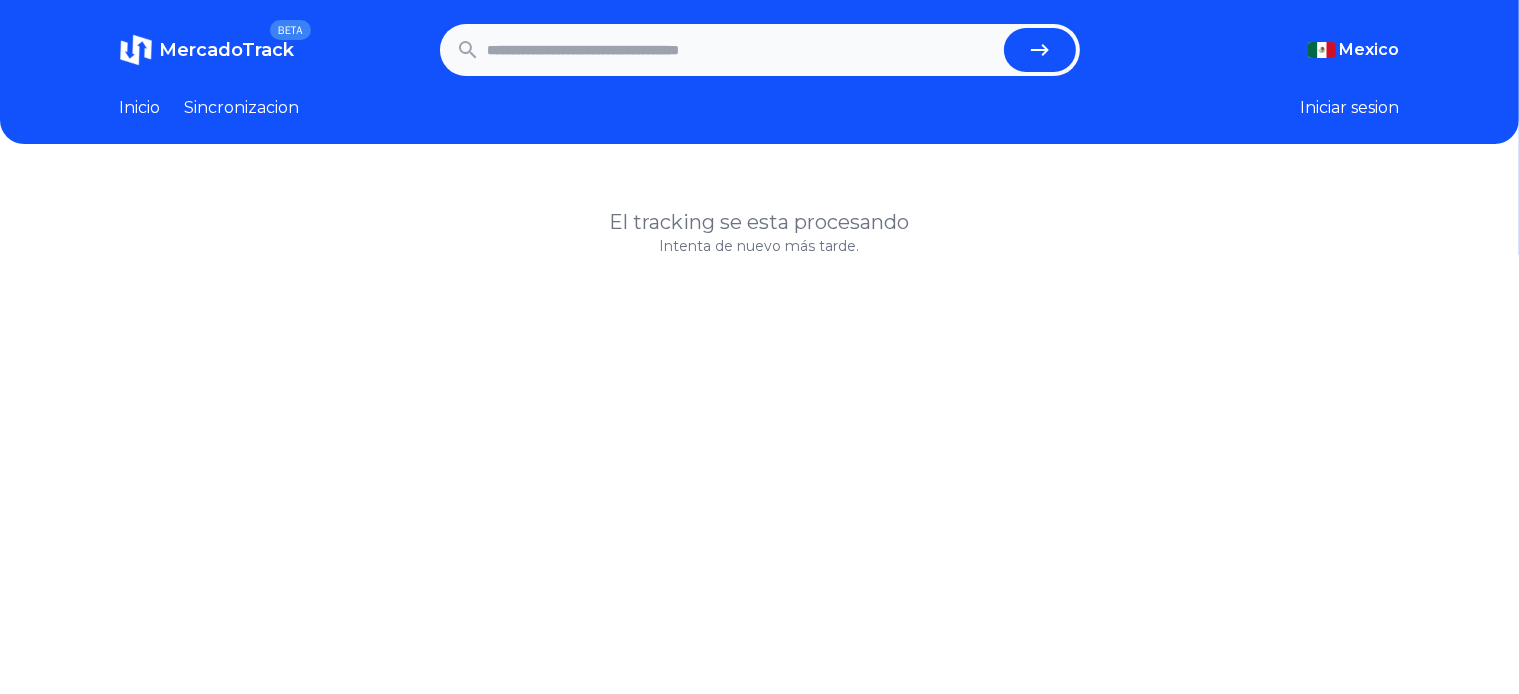 click on "Sincronizacion" at bounding box center [242, 108] 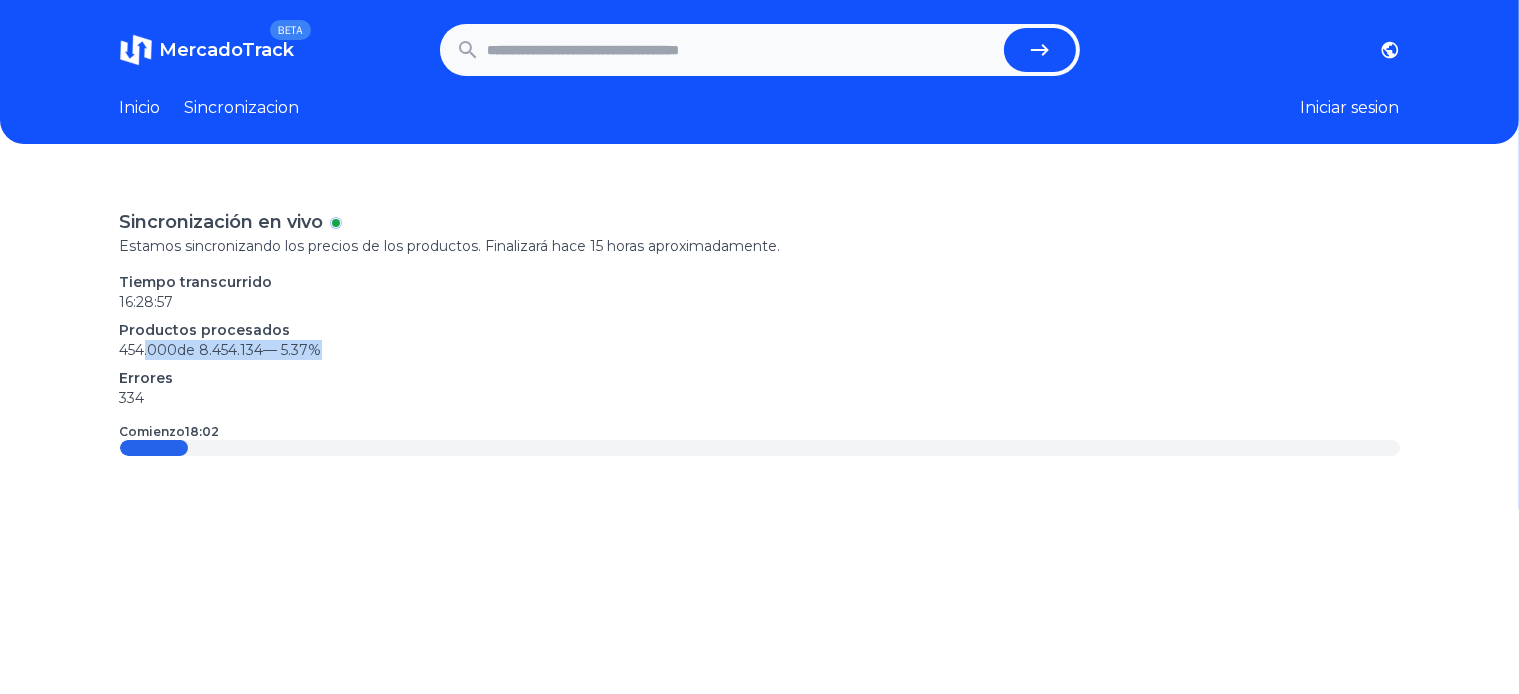 drag, startPoint x: 186, startPoint y: 357, endPoint x: 446, endPoint y: 347, distance: 260.19223 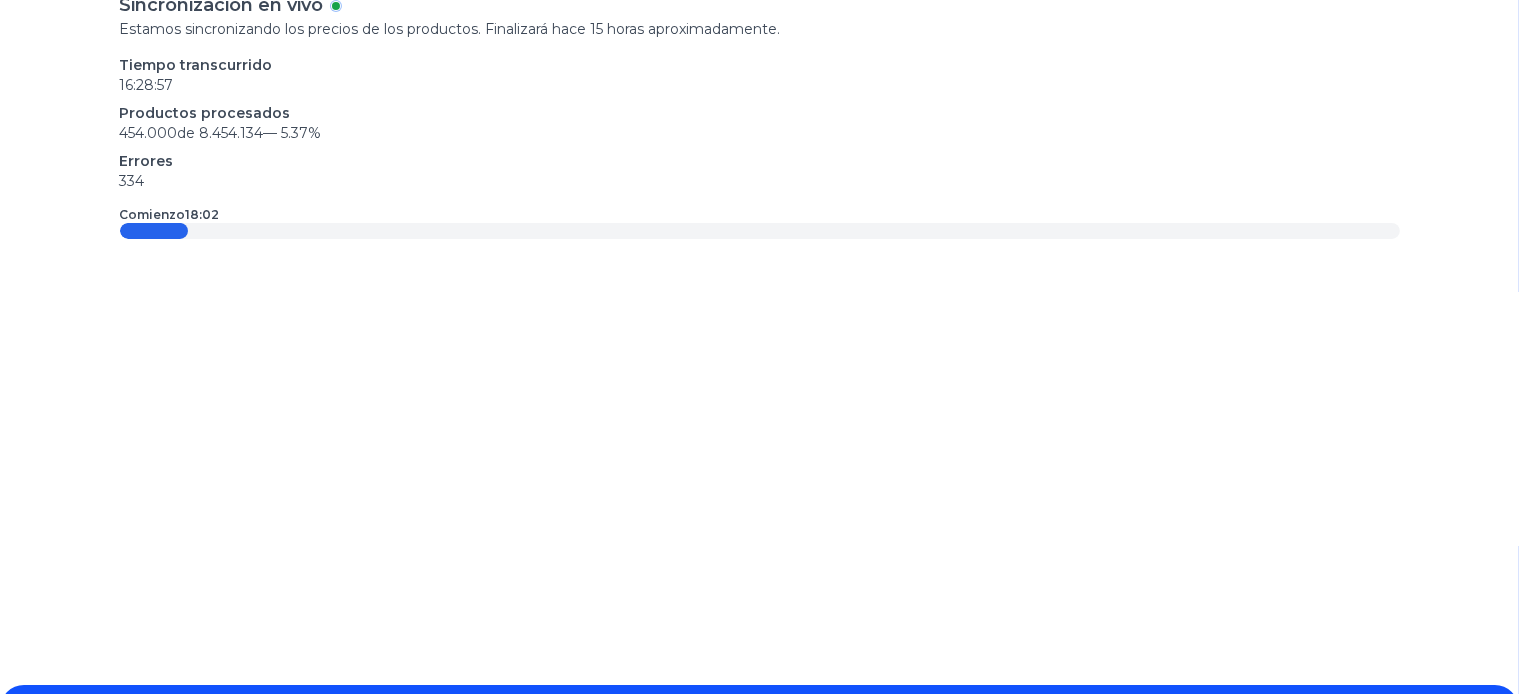 scroll, scrollTop: 376, scrollLeft: 0, axis: vertical 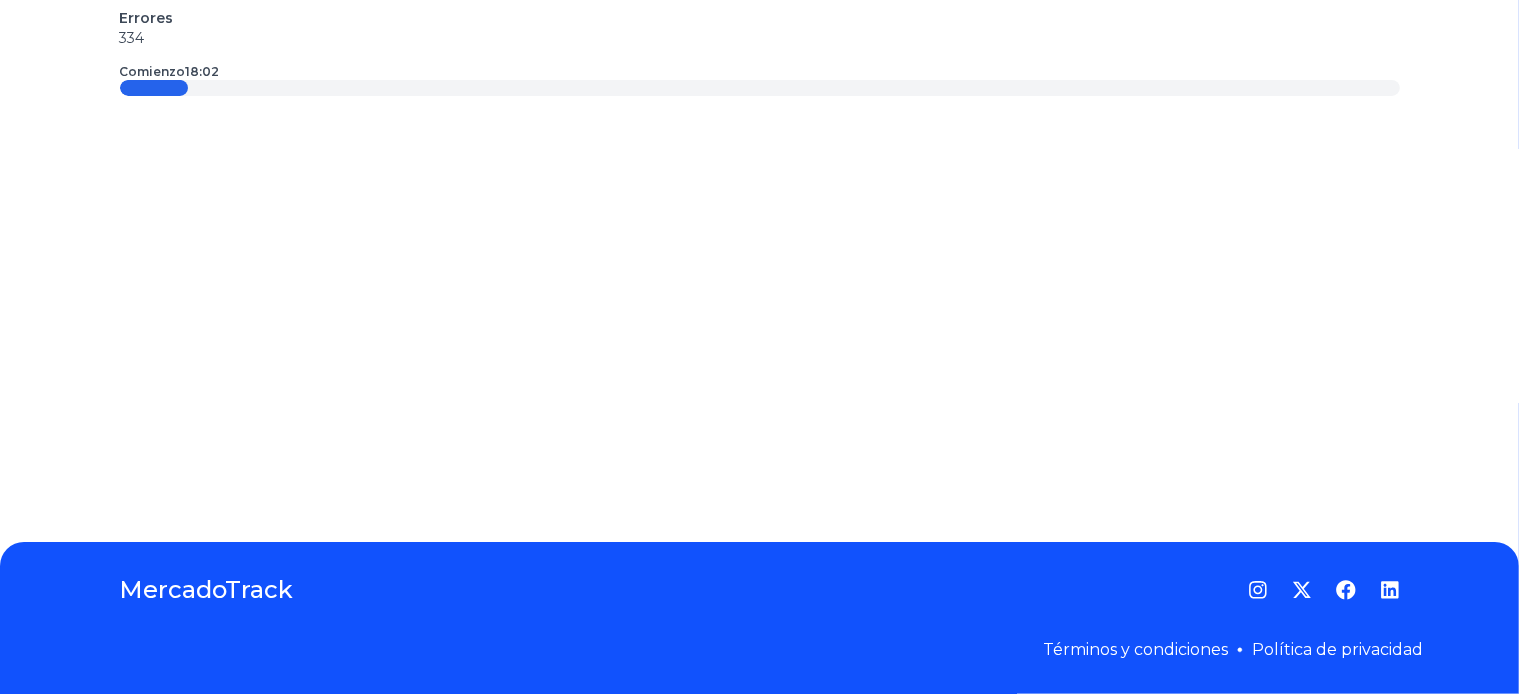 click on "MercadoTrack" at bounding box center (207, 590) 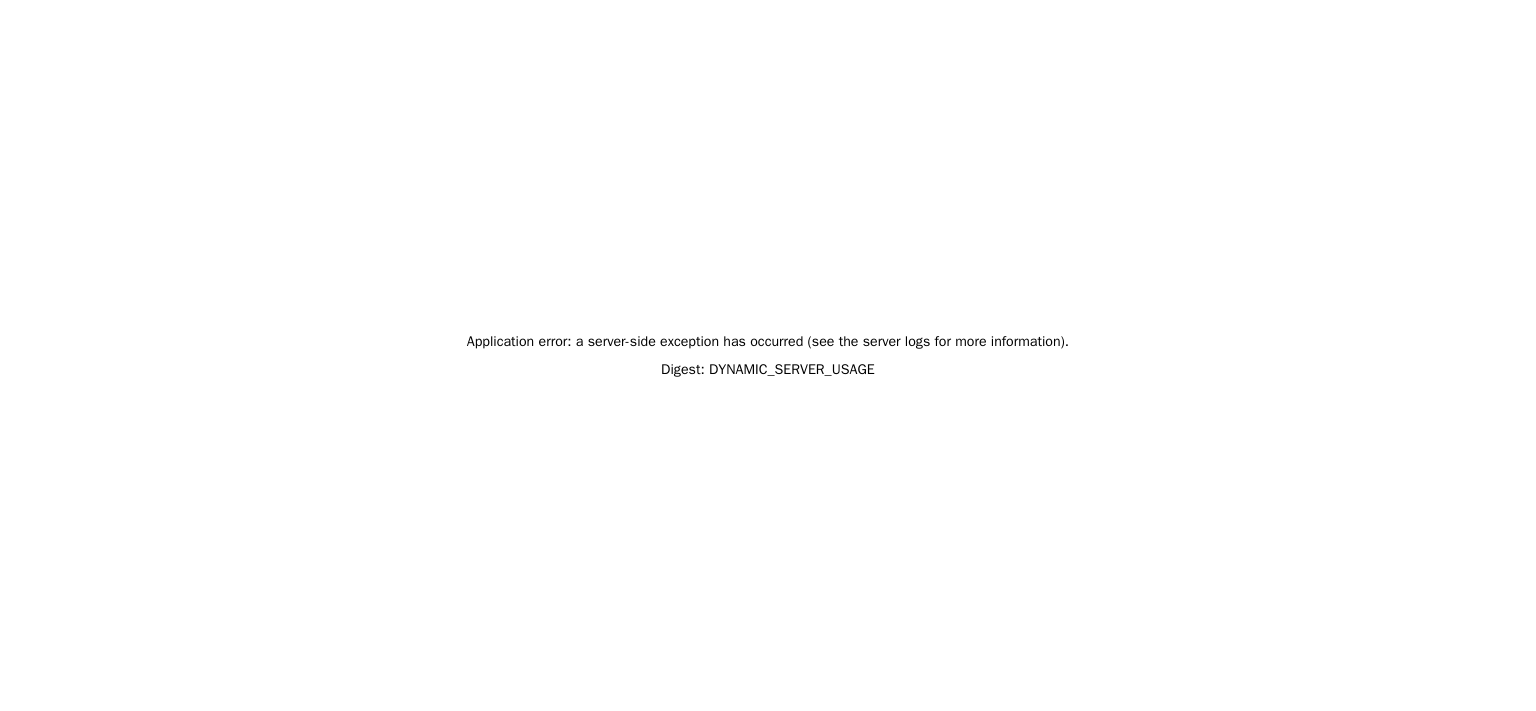 scroll, scrollTop: 0, scrollLeft: 0, axis: both 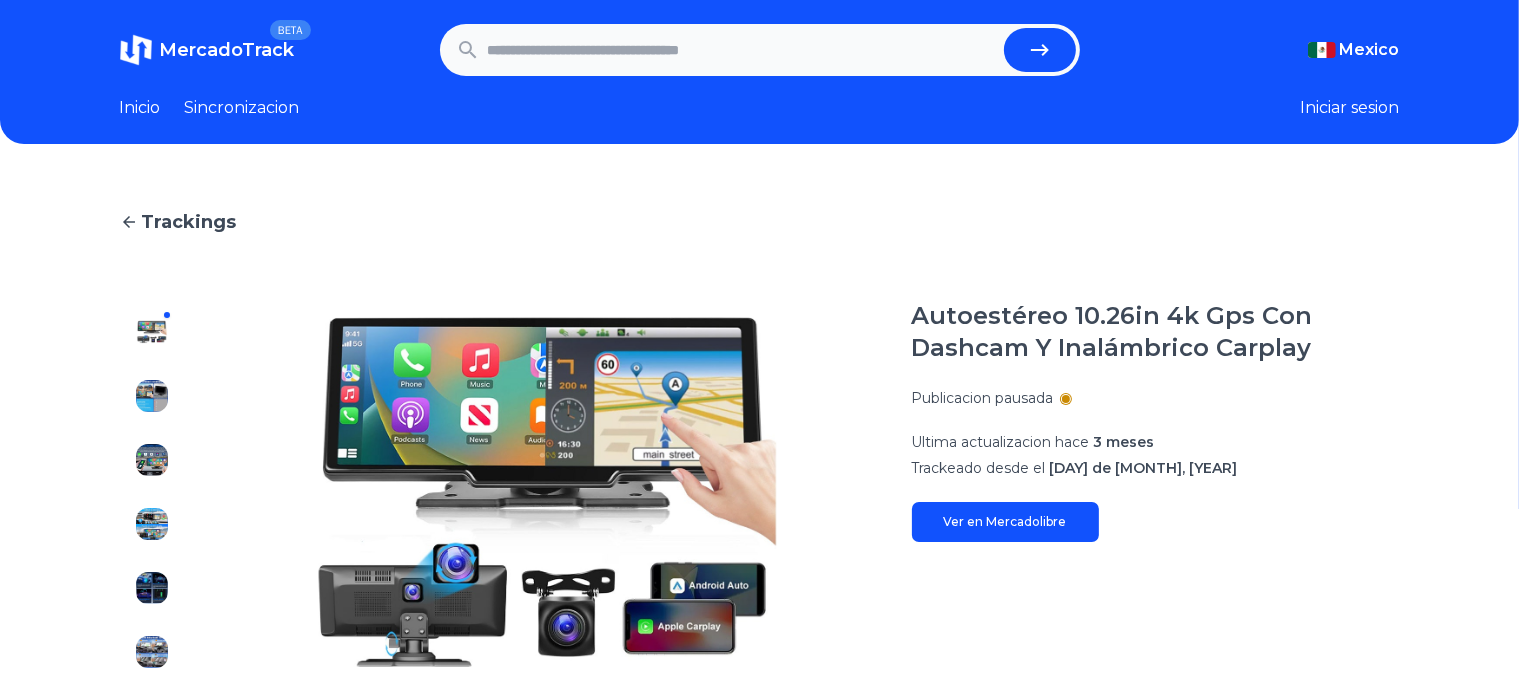 click on "Sincronizacion" at bounding box center (242, 108) 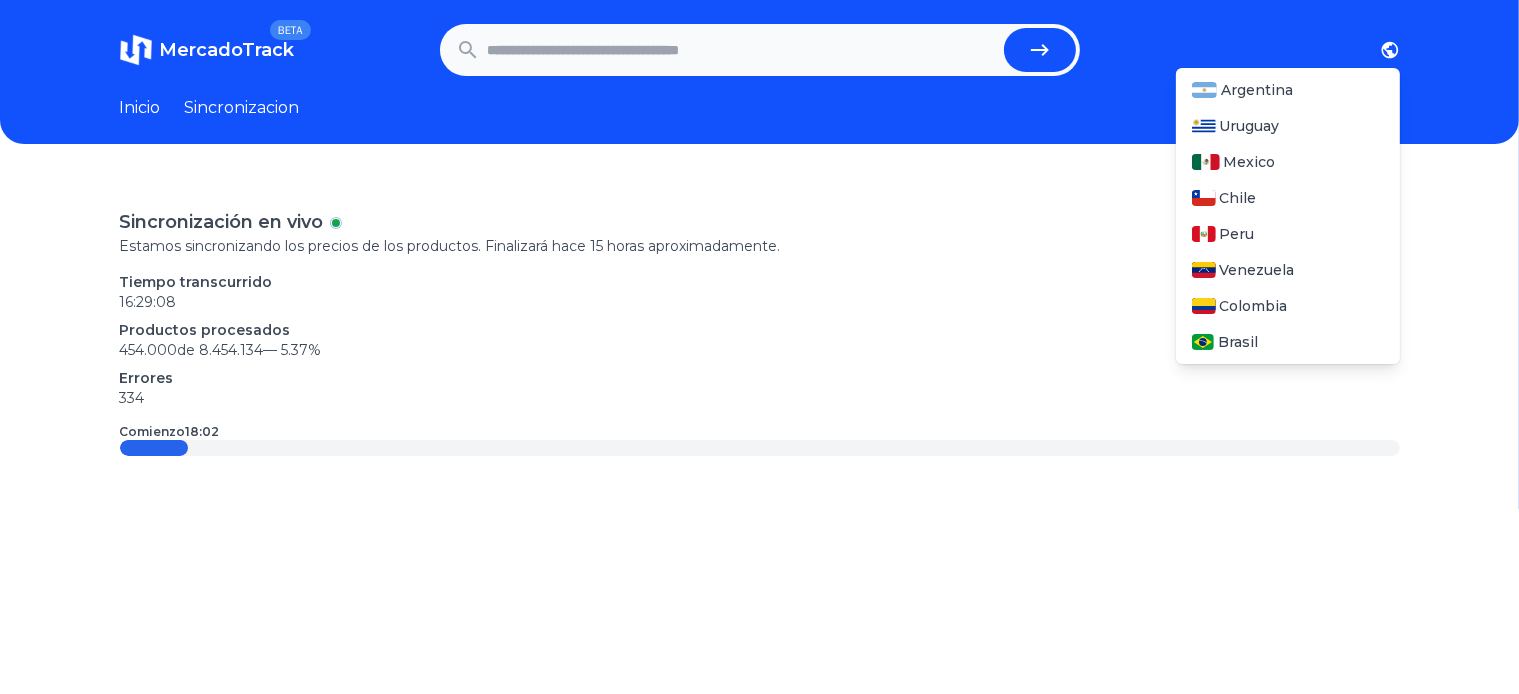 click 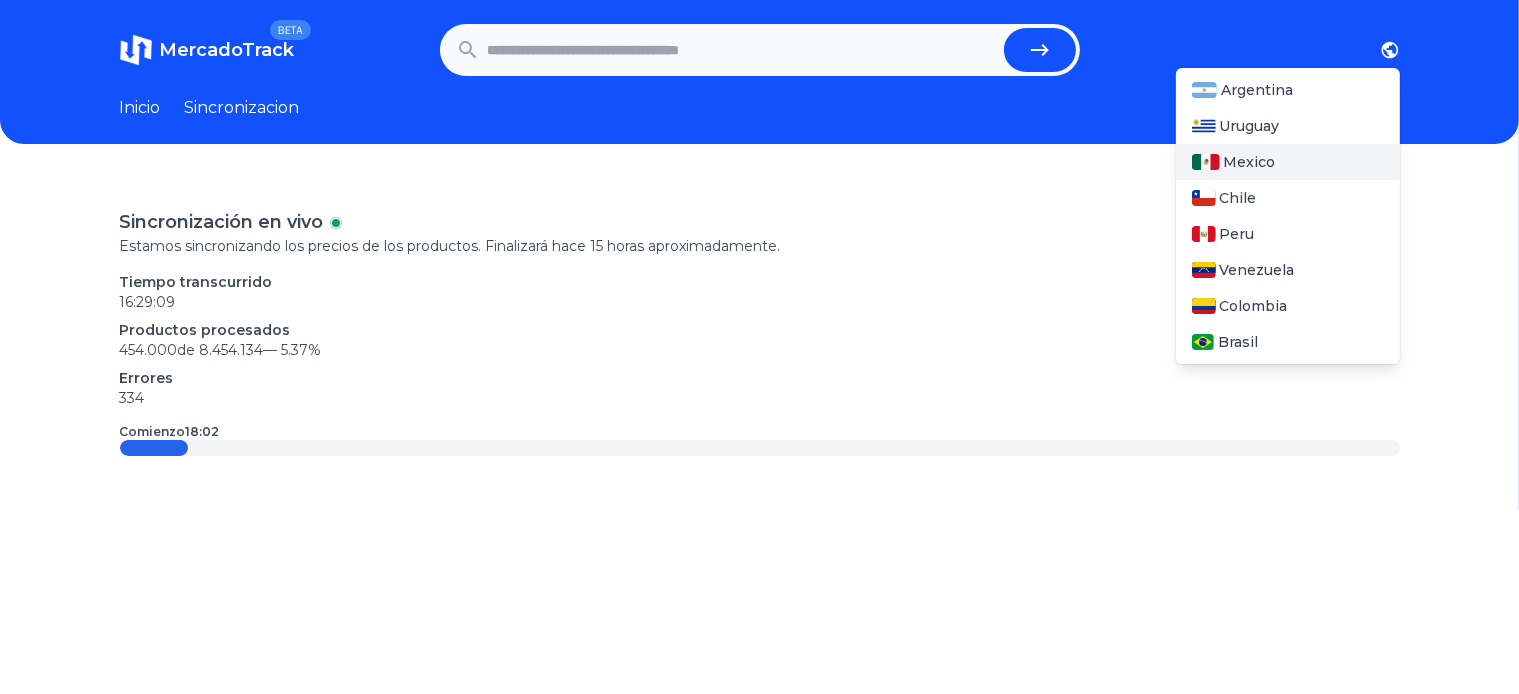 click on "Mexico" at bounding box center [1288, 162] 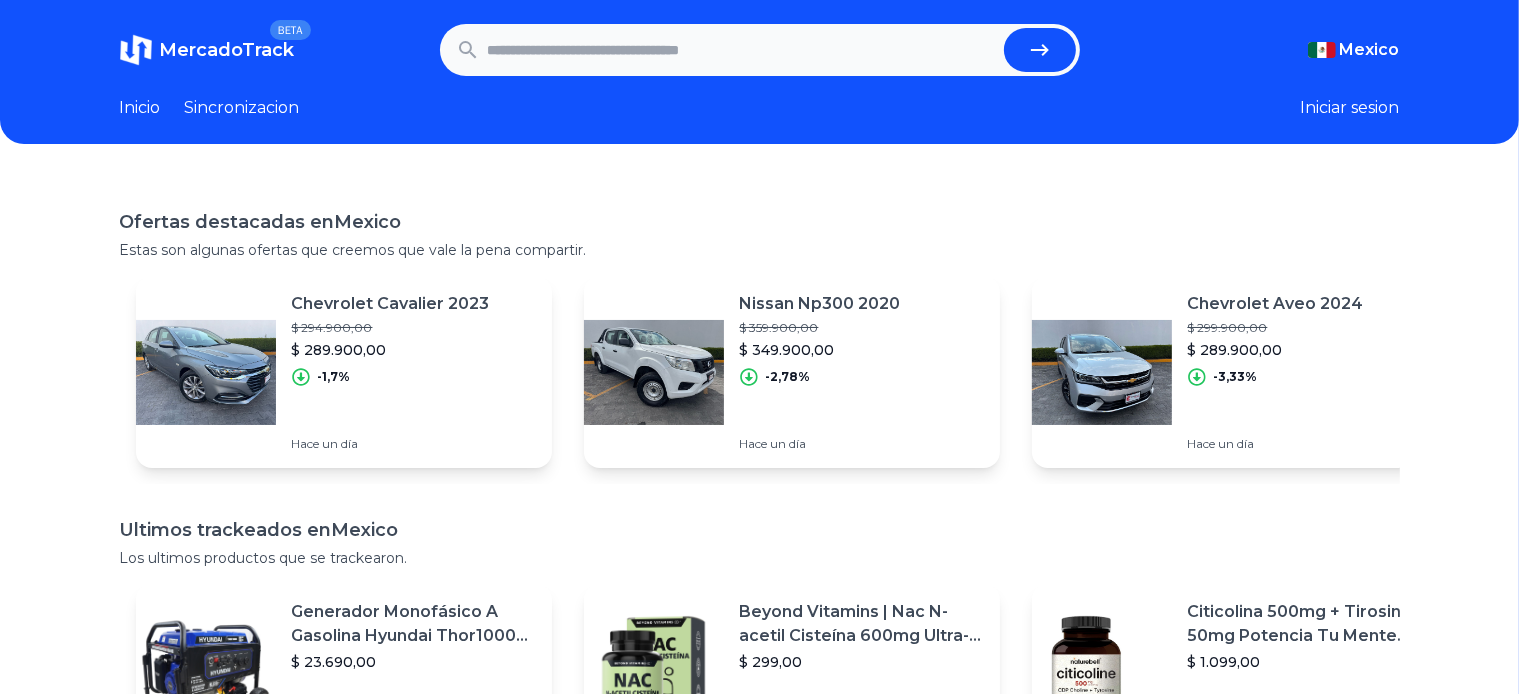 click on "MercadoTrack BETA Mexico Argentina Uruguay Mexico Chile Peru Venezuela Colombia Brasil Mexico Argentina Uruguay Mexico Chile Peru Venezuela Colombia Brasil Inicio Sincronizacion Iniciar sesion" at bounding box center [759, 72] 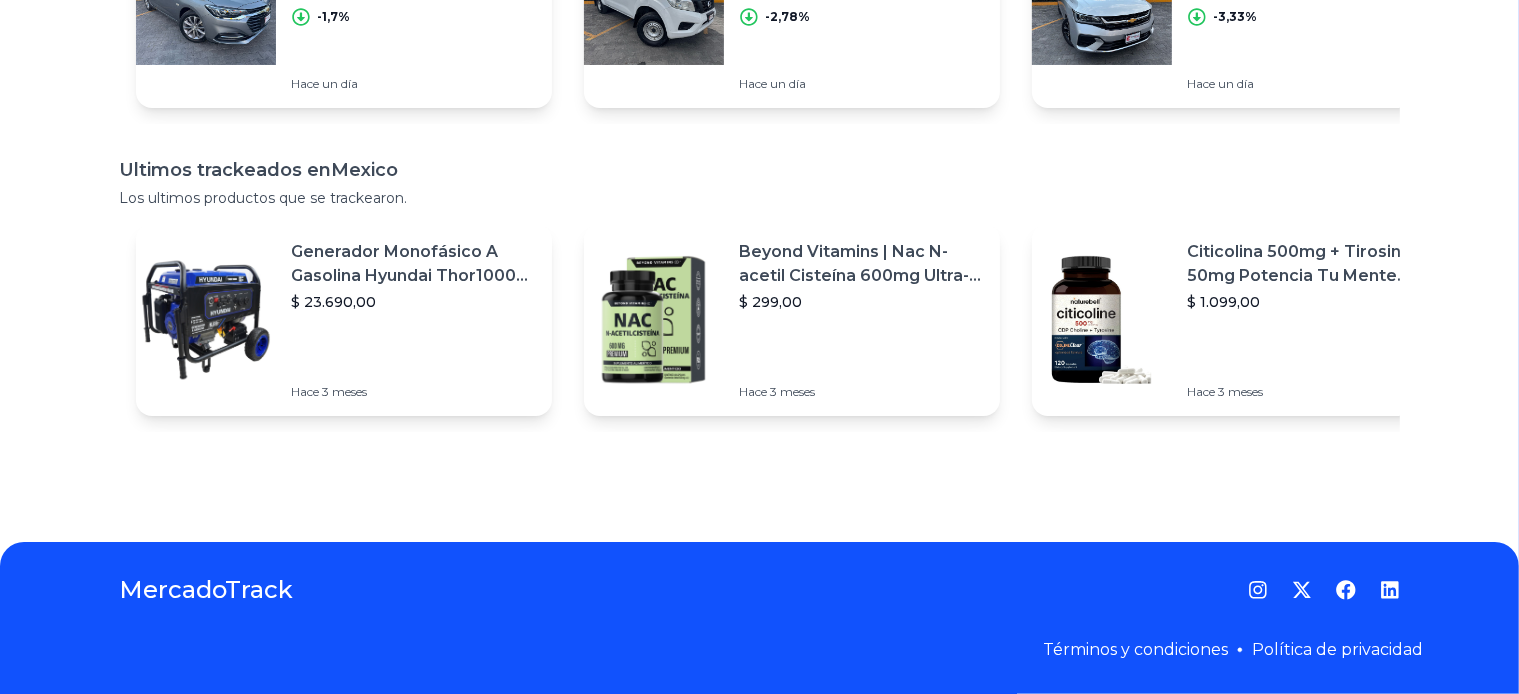 scroll, scrollTop: 0, scrollLeft: 0, axis: both 